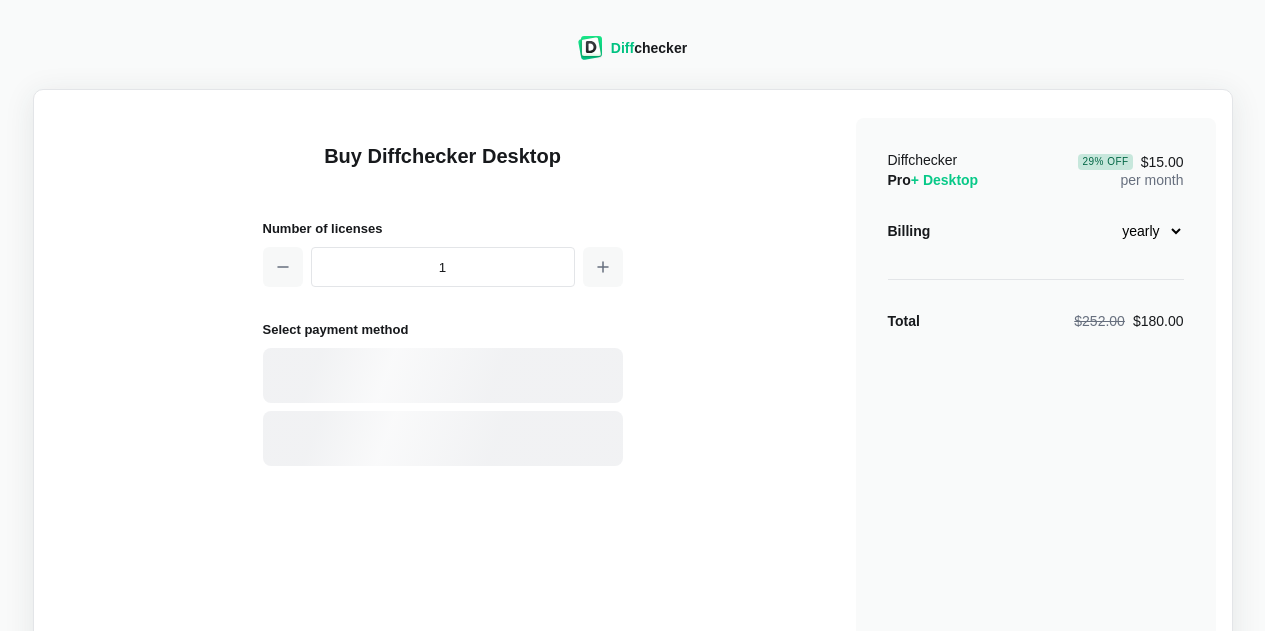 scroll, scrollTop: 0, scrollLeft: 0, axis: both 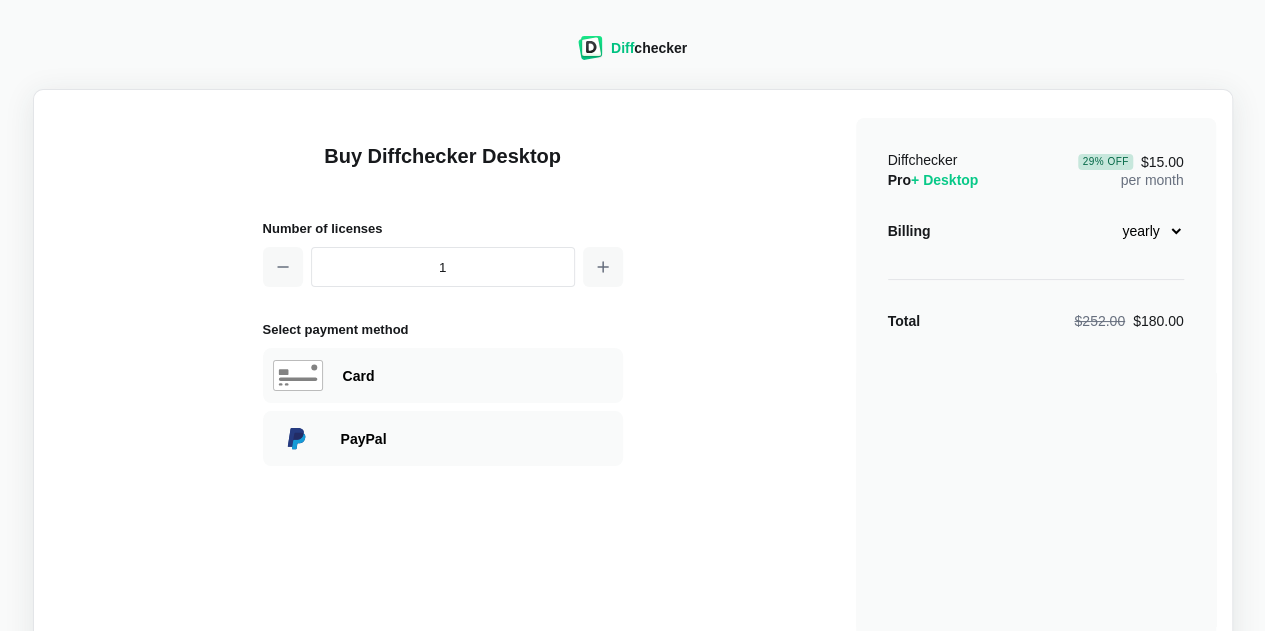 click on "monthly yearly" at bounding box center (1141, 231) 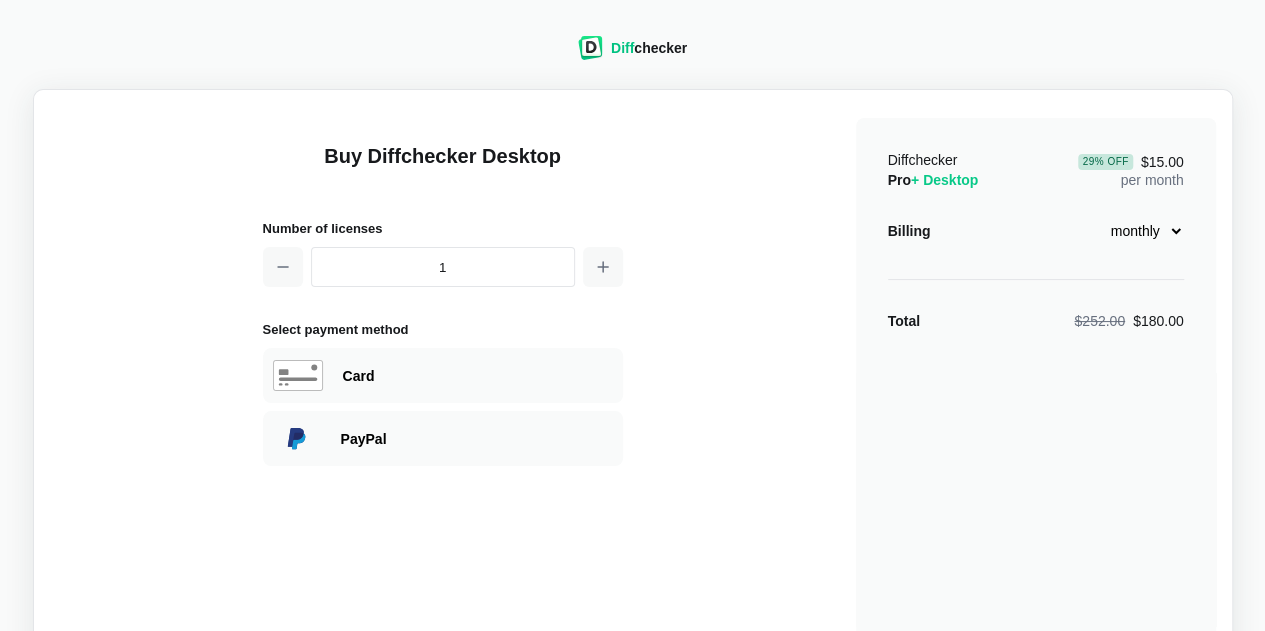 click on "monthly yearly" at bounding box center (1141, 231) 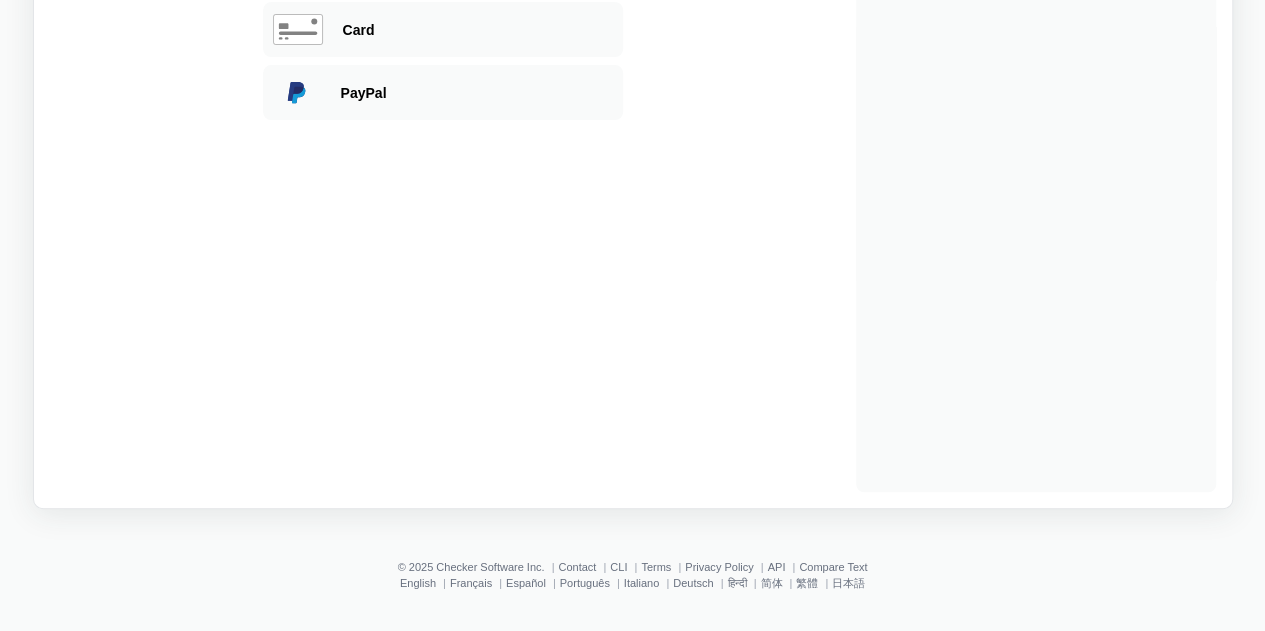scroll, scrollTop: 0, scrollLeft: 0, axis: both 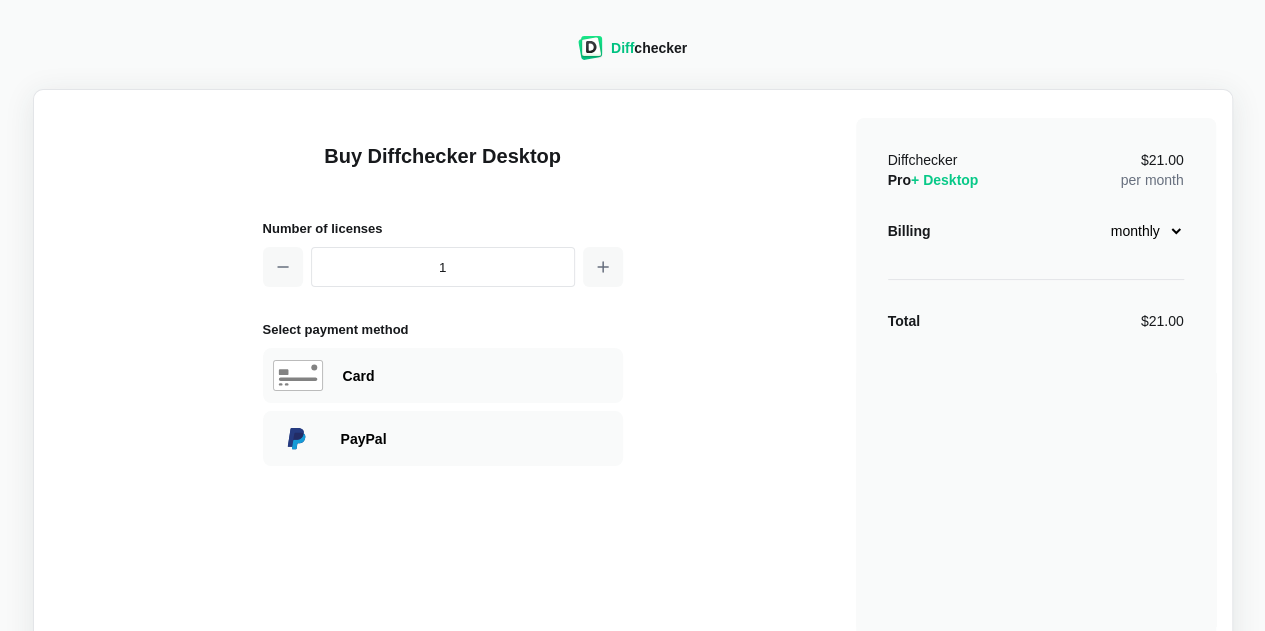 click on "Diff" at bounding box center [622, 48] 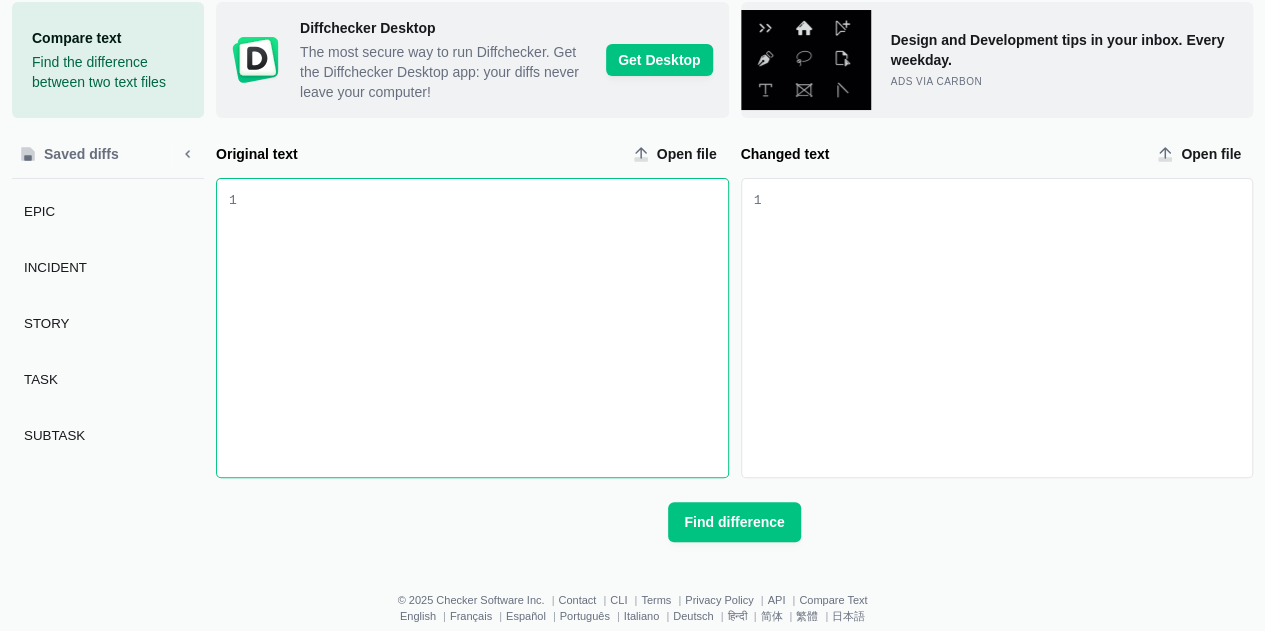 scroll, scrollTop: 104, scrollLeft: 0, axis: vertical 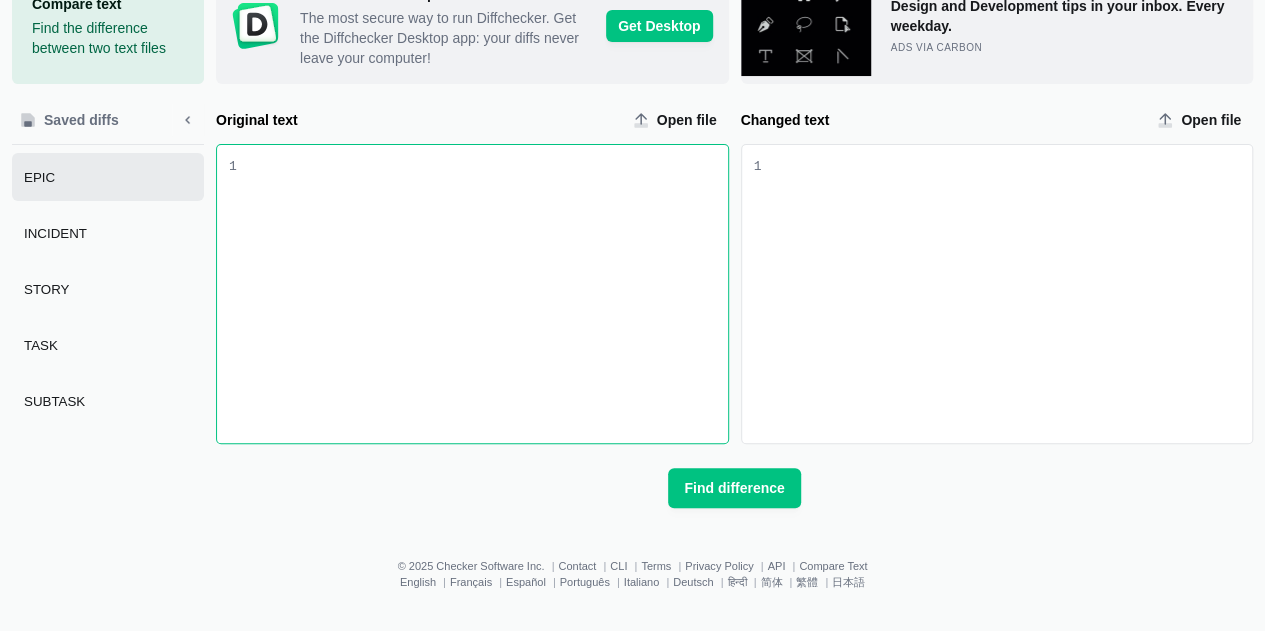 click on "EPIC" at bounding box center [112, 177] 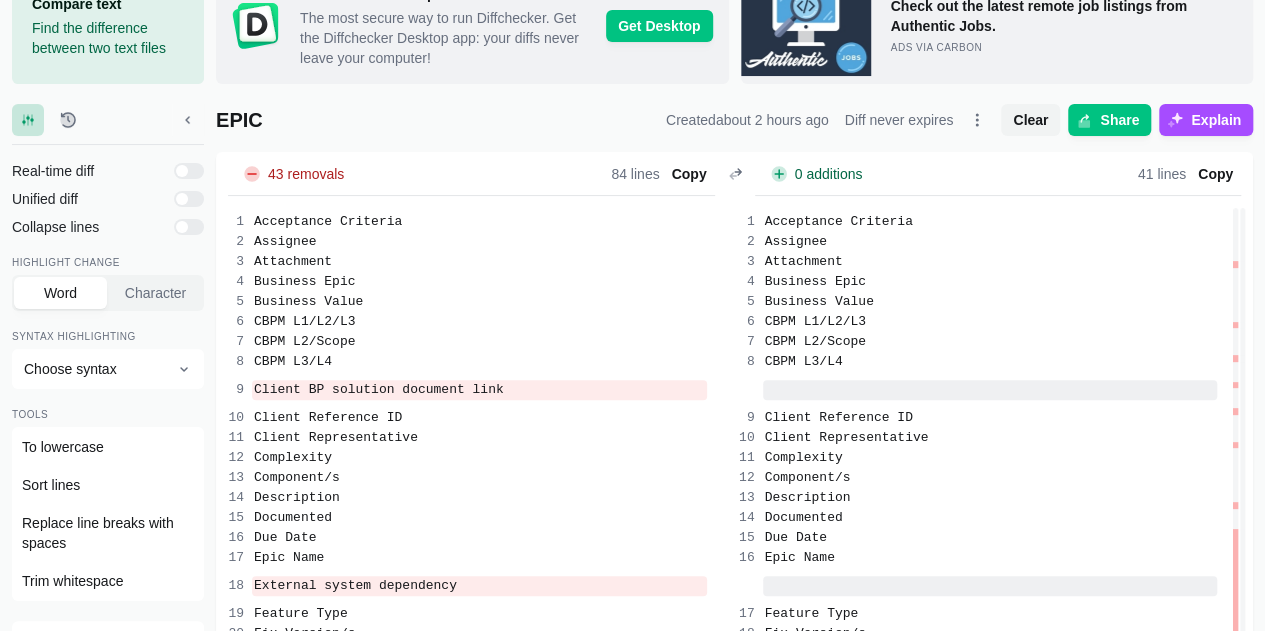 click on "Highlight change" at bounding box center (108, 265) 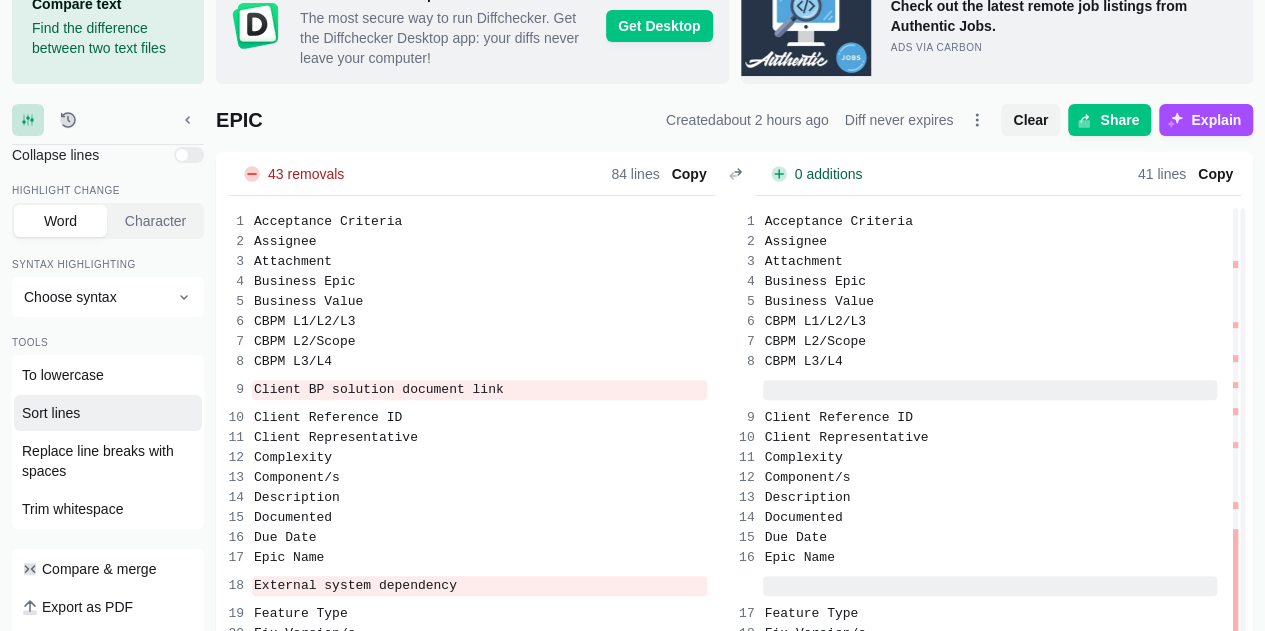 scroll, scrollTop: 73, scrollLeft: 0, axis: vertical 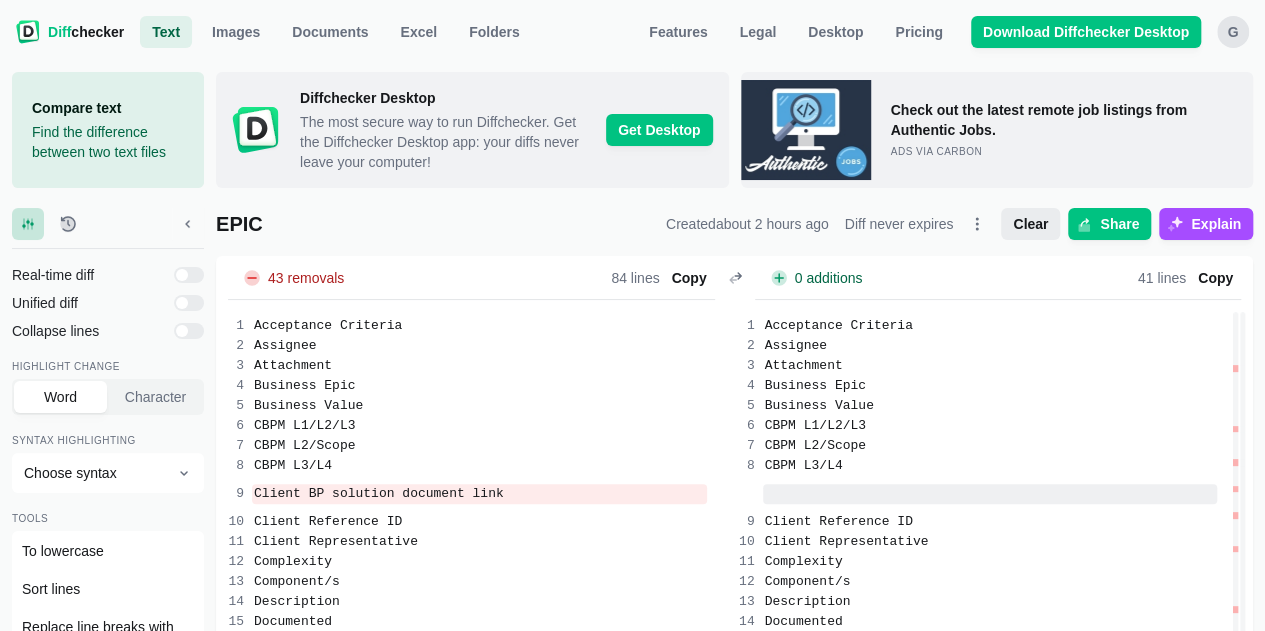 click on "Clear" at bounding box center (1030, 224) 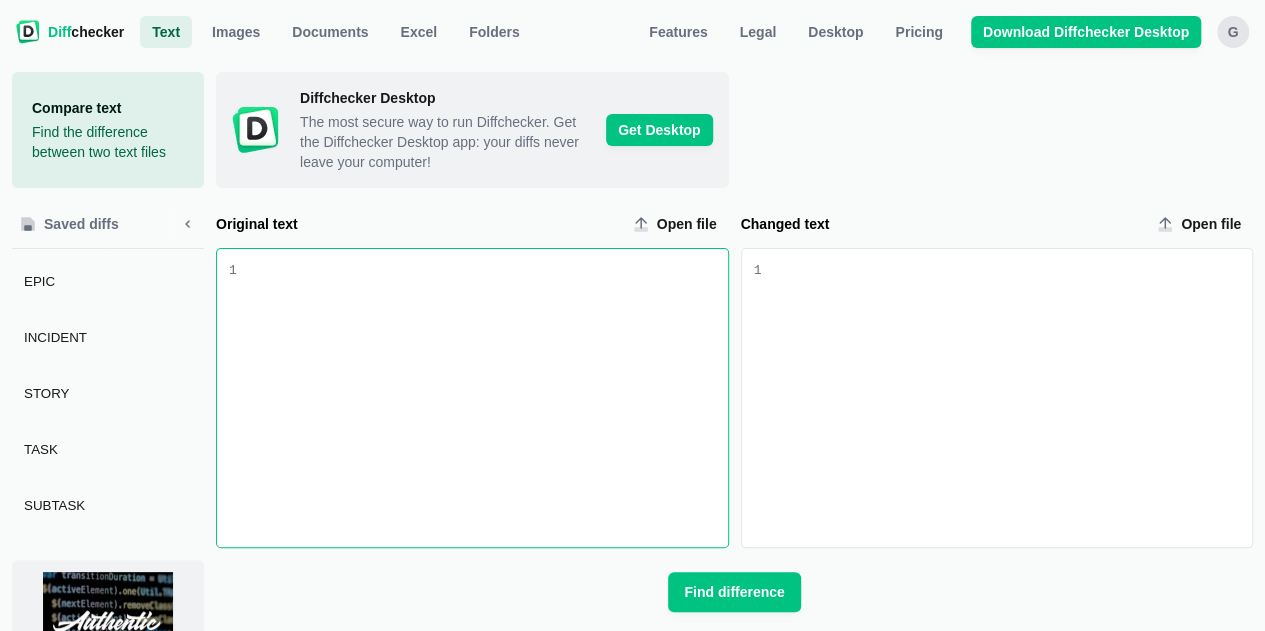 click at bounding box center [482, 398] 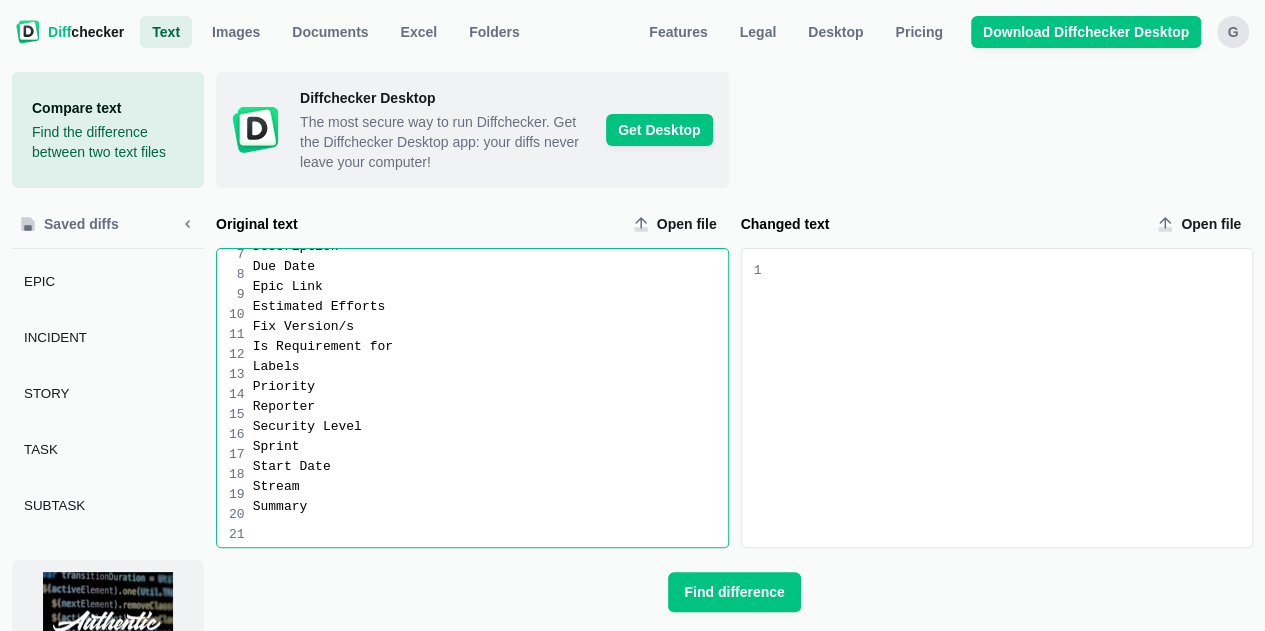 scroll, scrollTop: 126, scrollLeft: 0, axis: vertical 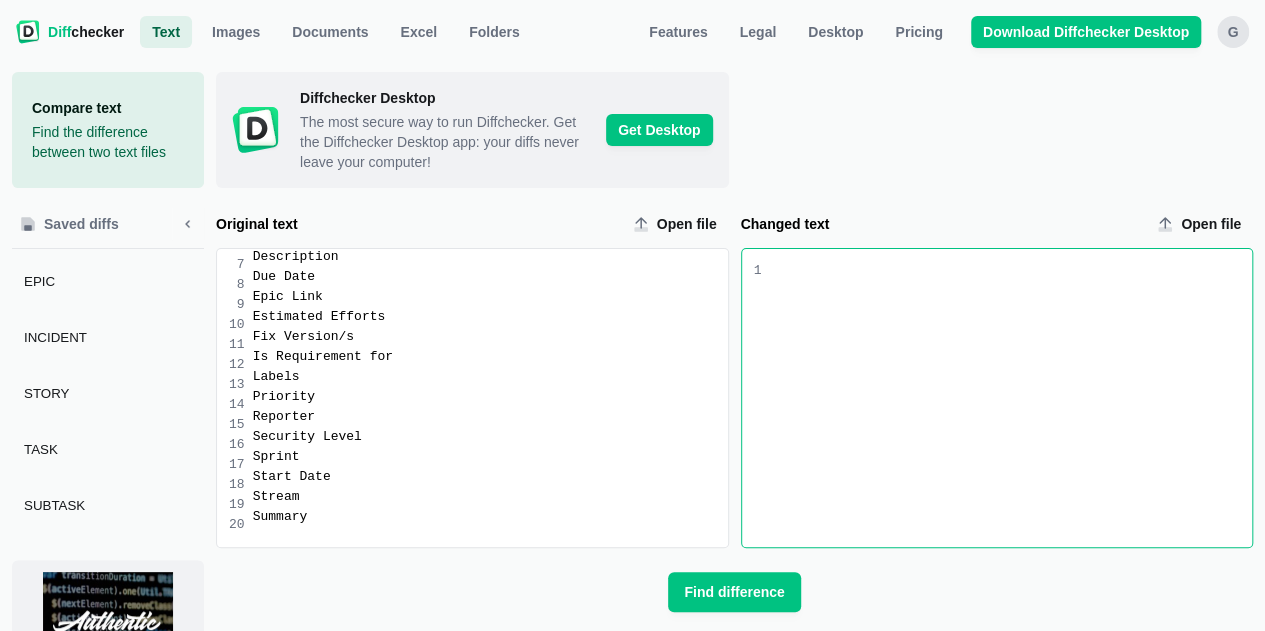 click at bounding box center [1006, 398] 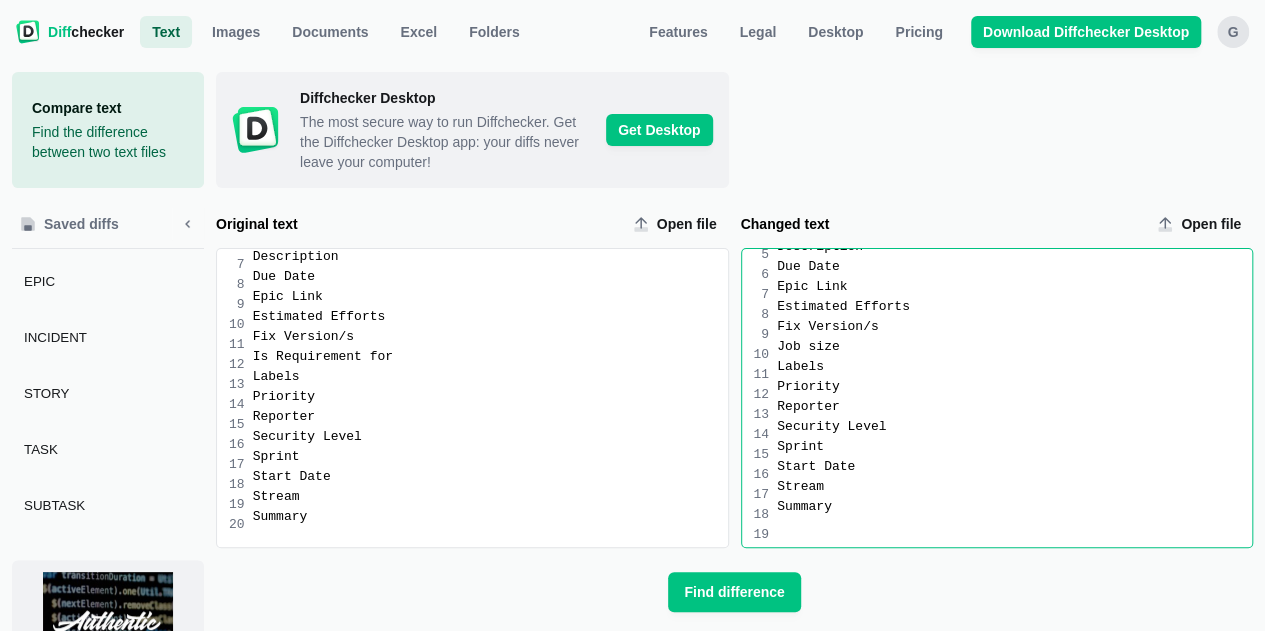 scroll, scrollTop: 86, scrollLeft: 0, axis: vertical 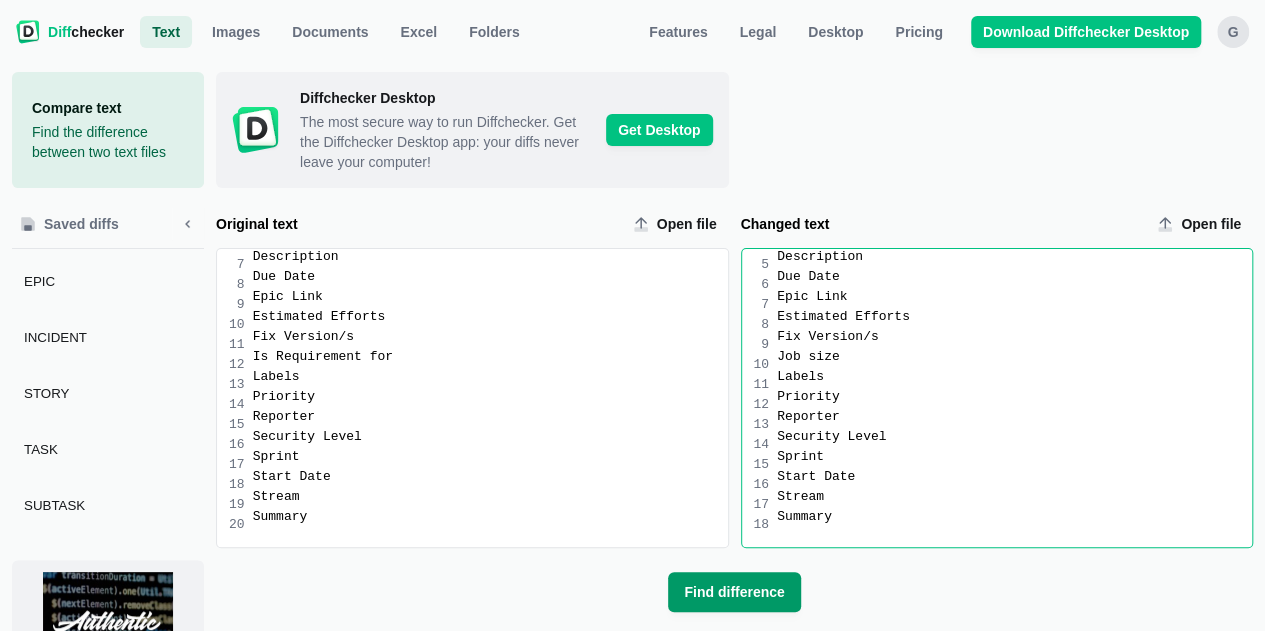 click on "Find difference" at bounding box center (734, 592) 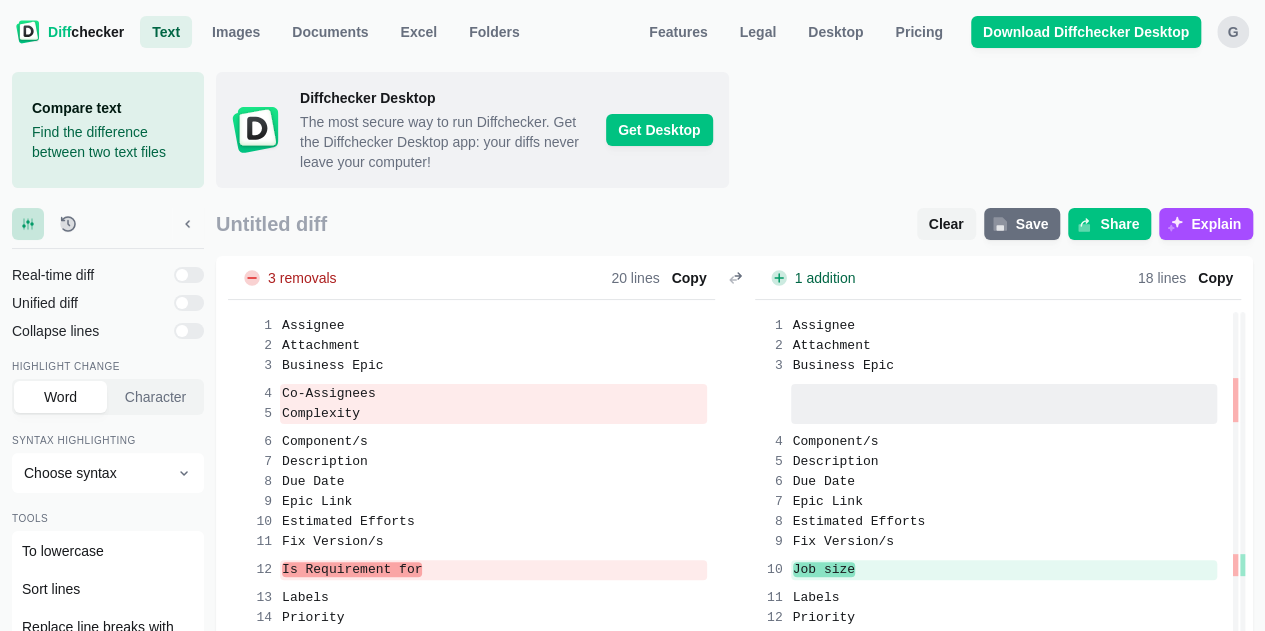 click on "Save" at bounding box center (1032, 224) 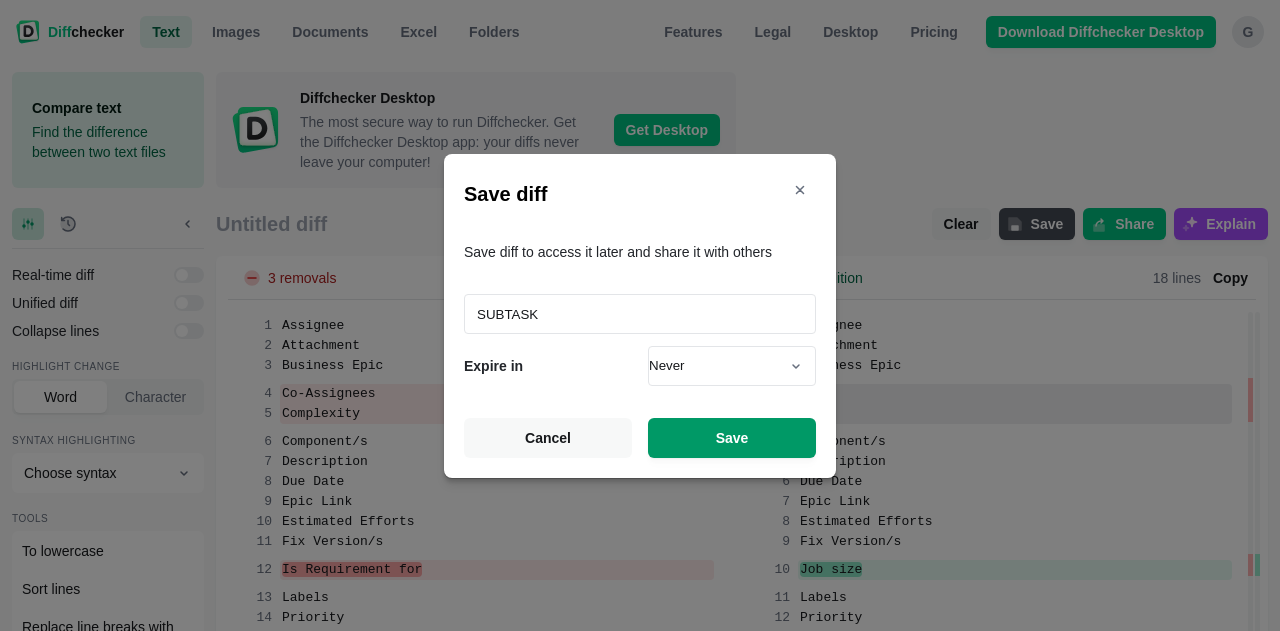 type on "SUBTASK" 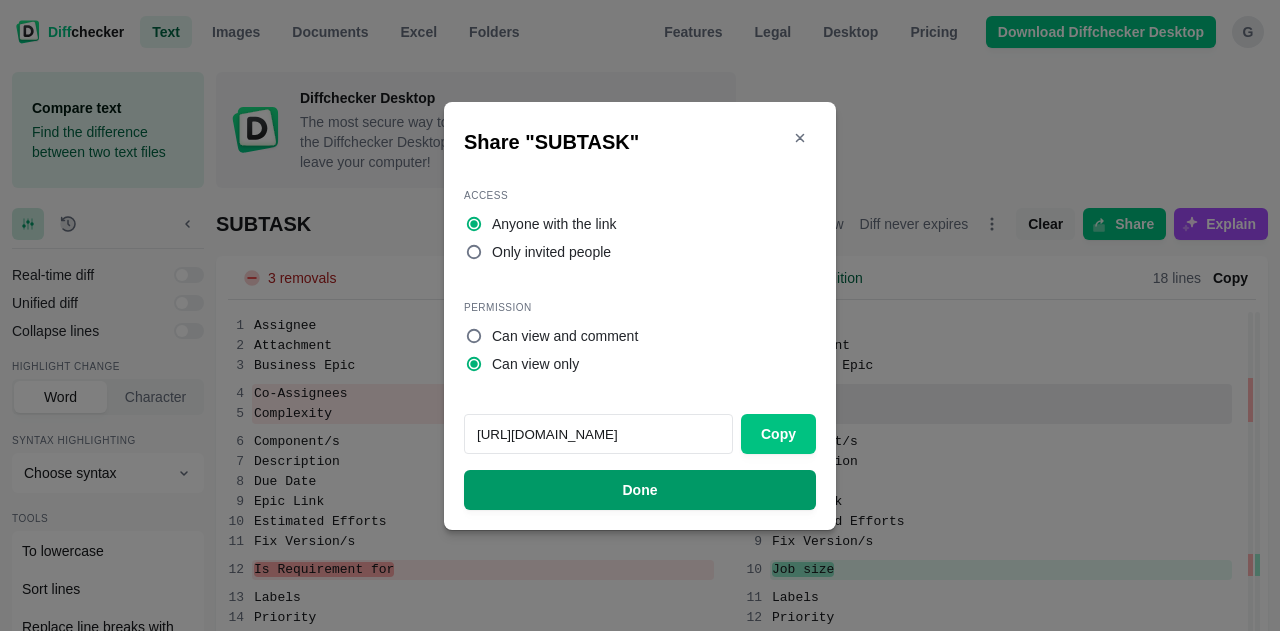 click on "Done" at bounding box center (640, 490) 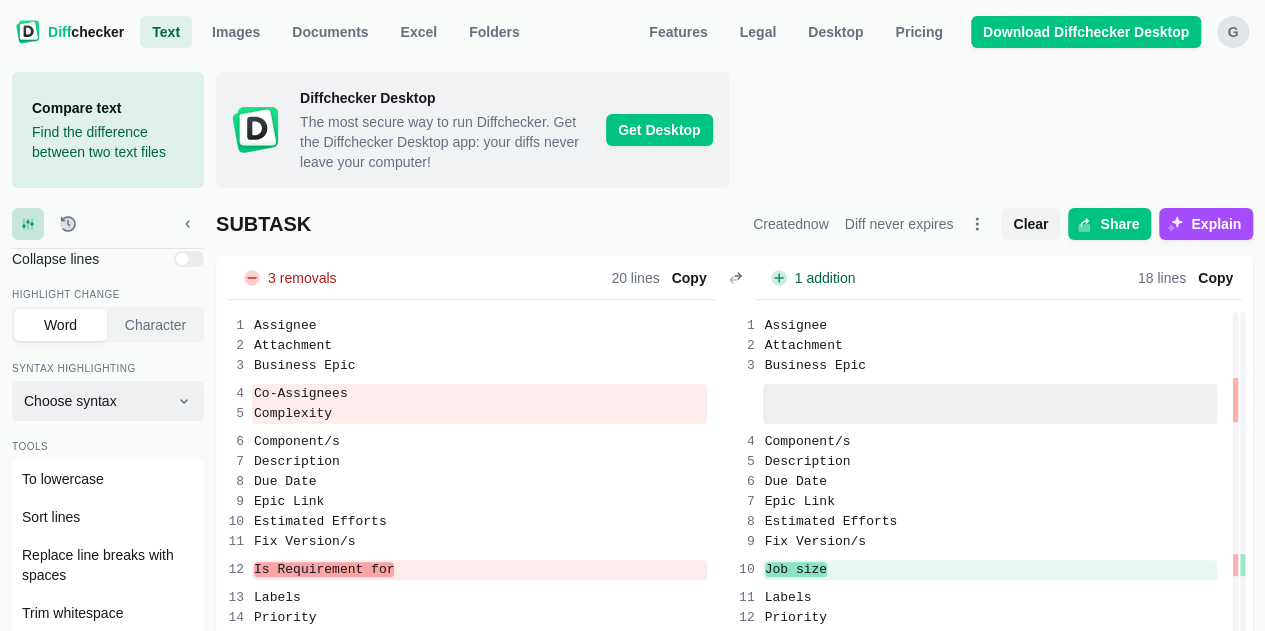 scroll, scrollTop: 73, scrollLeft: 0, axis: vertical 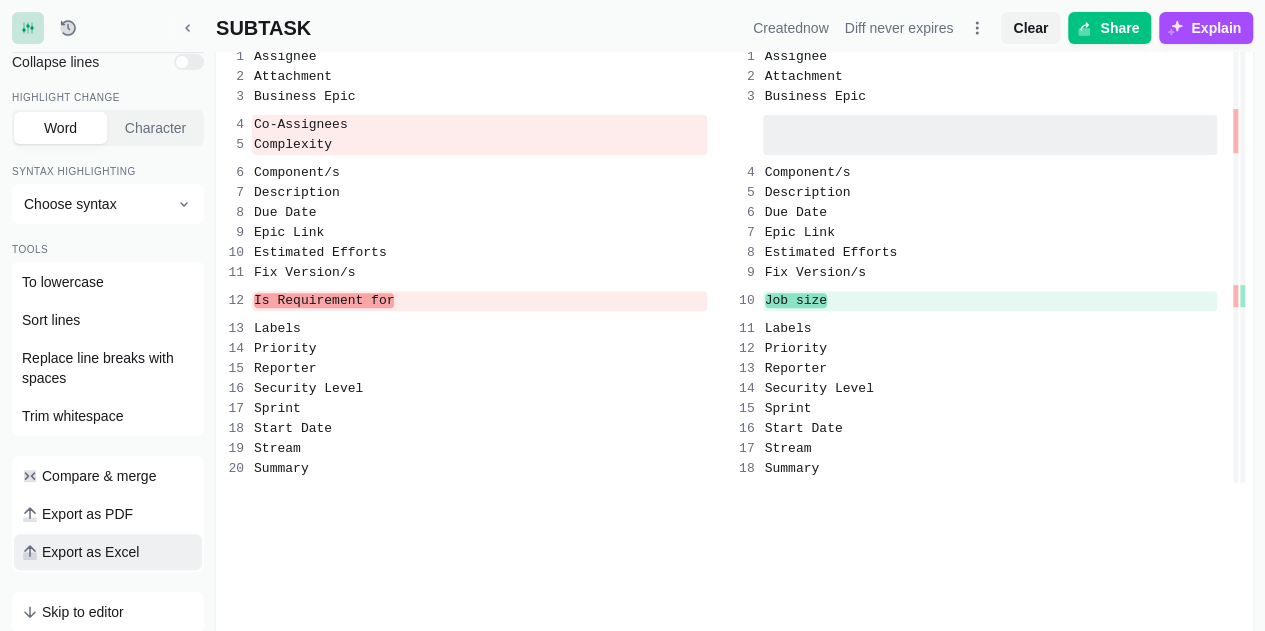 click on "Export as Excel" at bounding box center [90, 552] 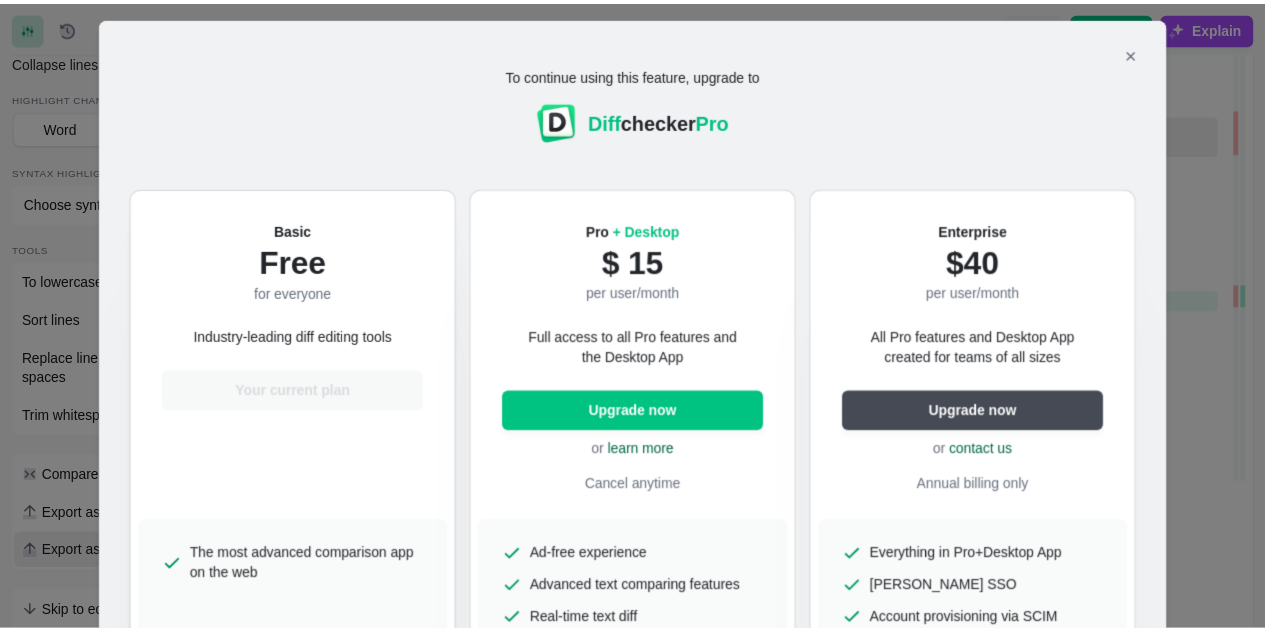 scroll, scrollTop: 32, scrollLeft: 0, axis: vertical 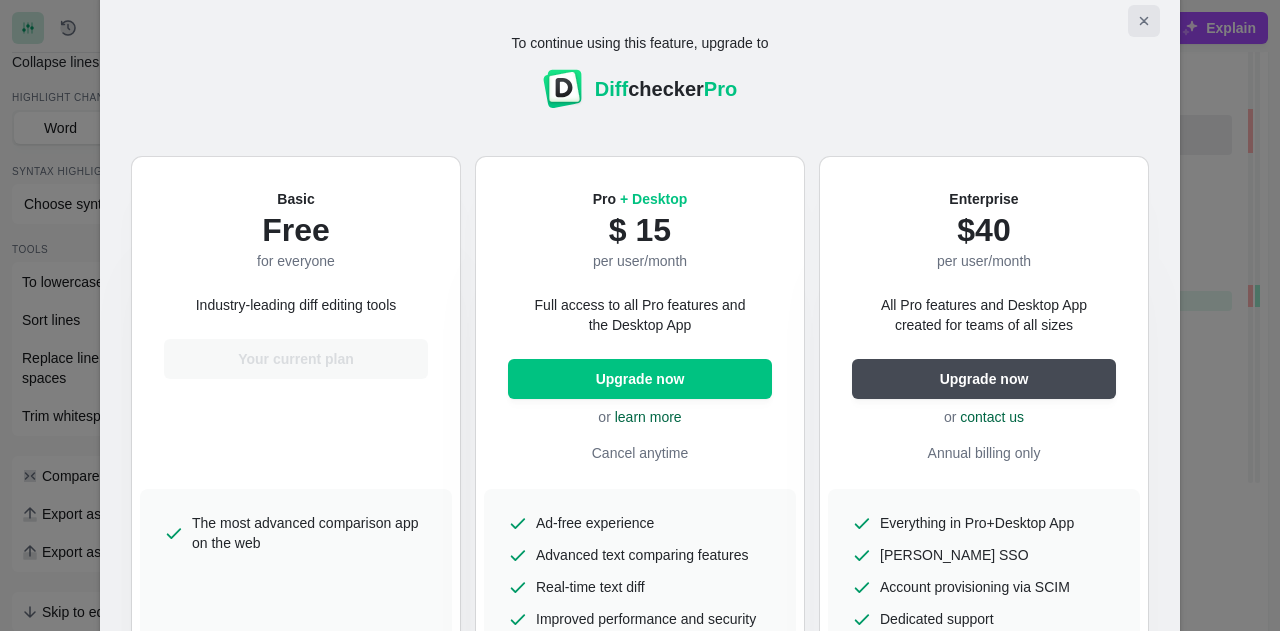 click 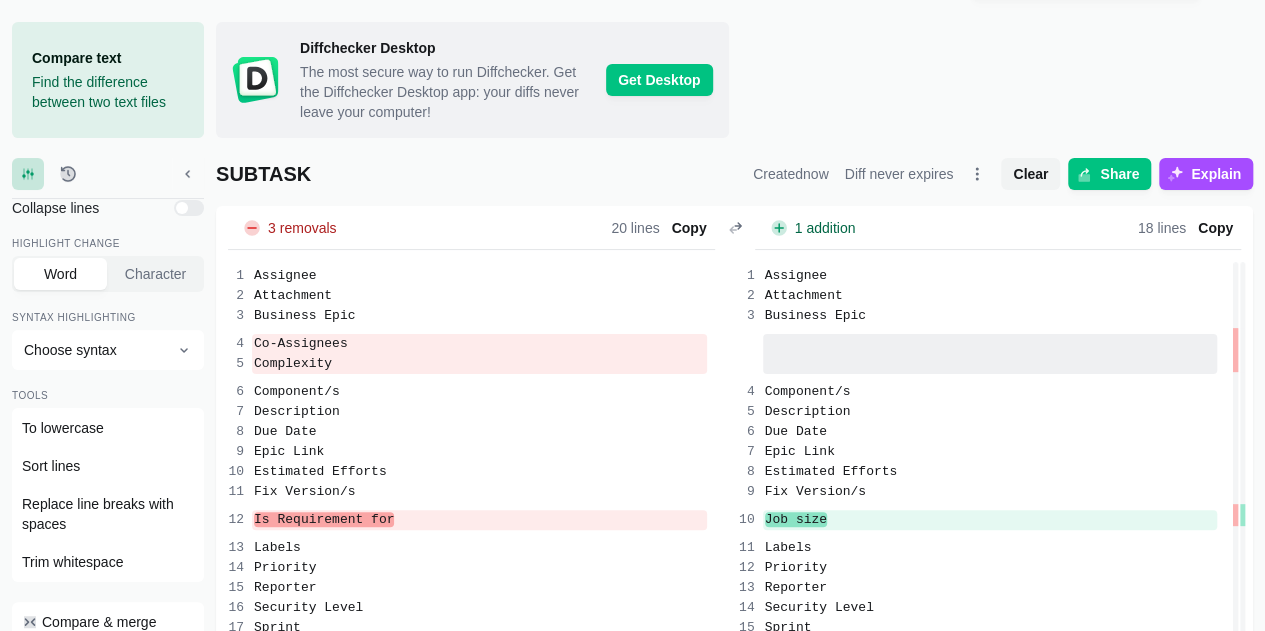 scroll, scrollTop: 49, scrollLeft: 0, axis: vertical 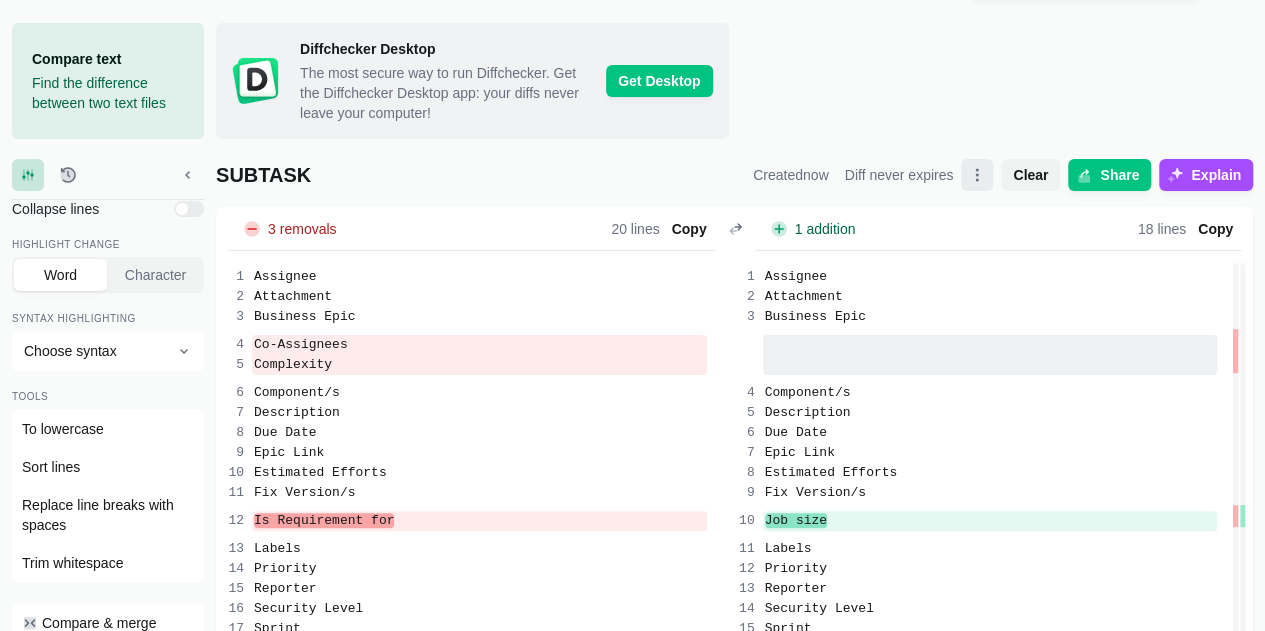 click 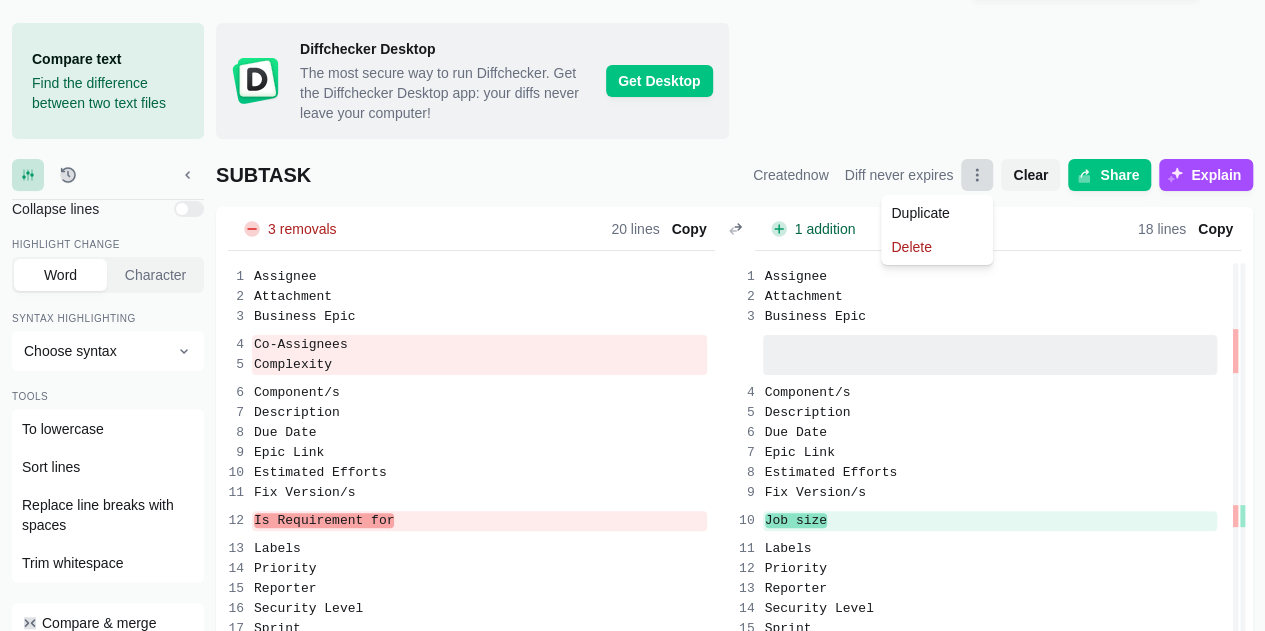 click at bounding box center (977, 175) 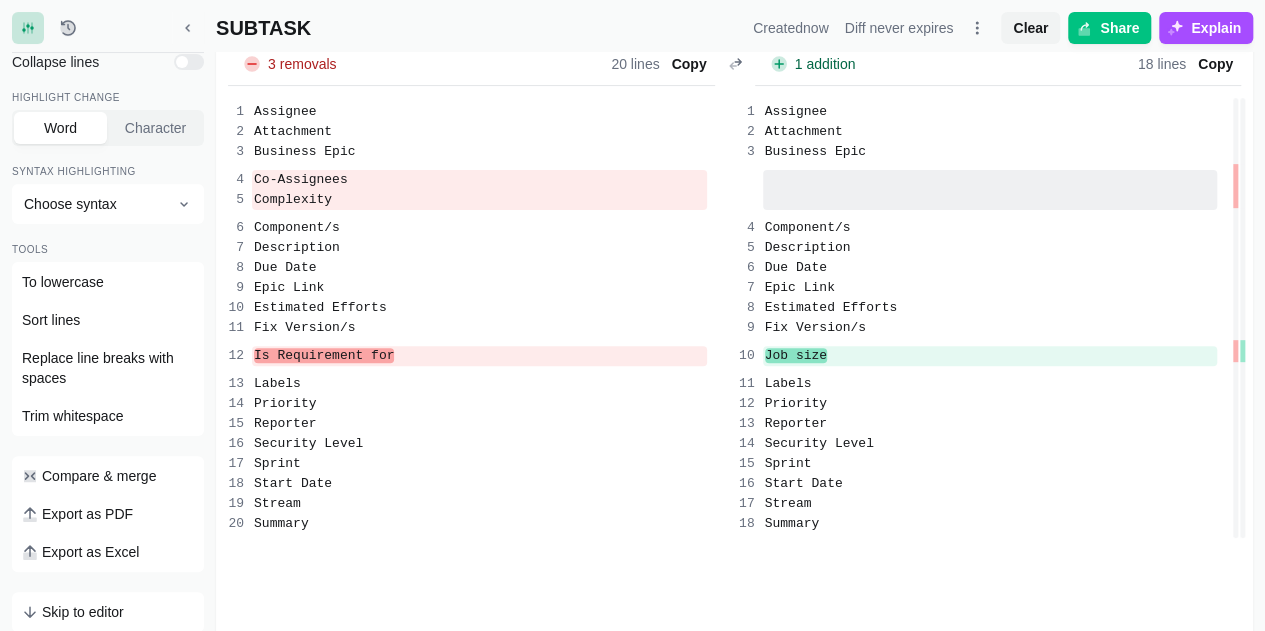scroll, scrollTop: 210, scrollLeft: 0, axis: vertical 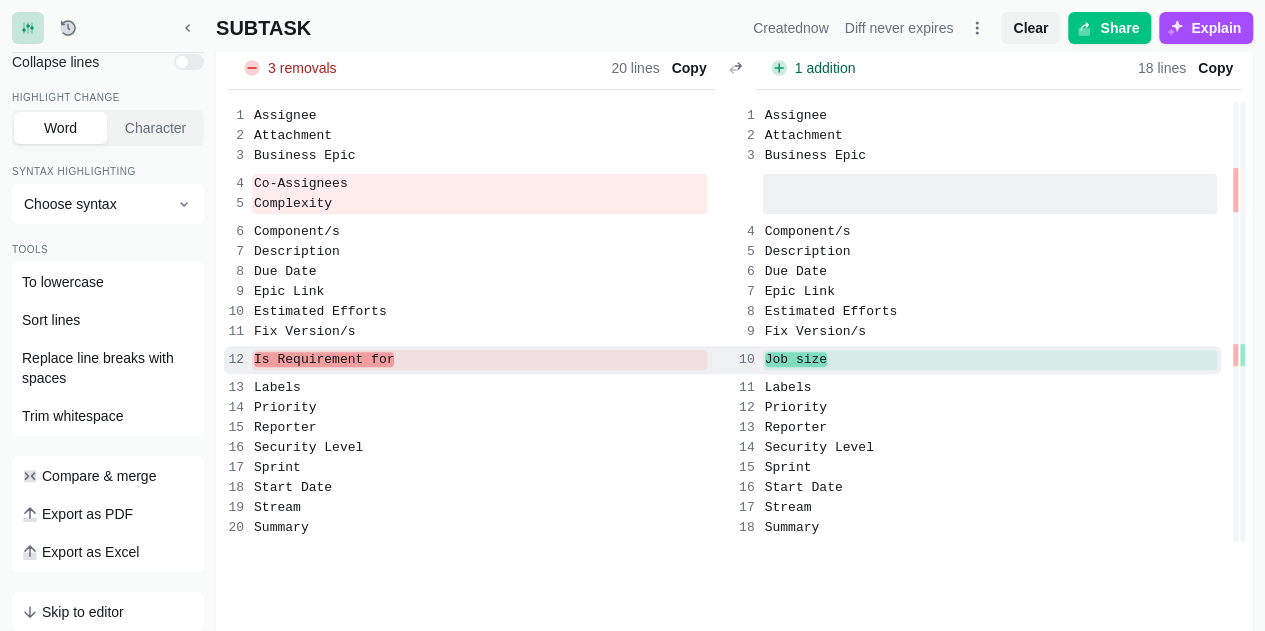 click on "Is Requirement for" at bounding box center (479, 360) 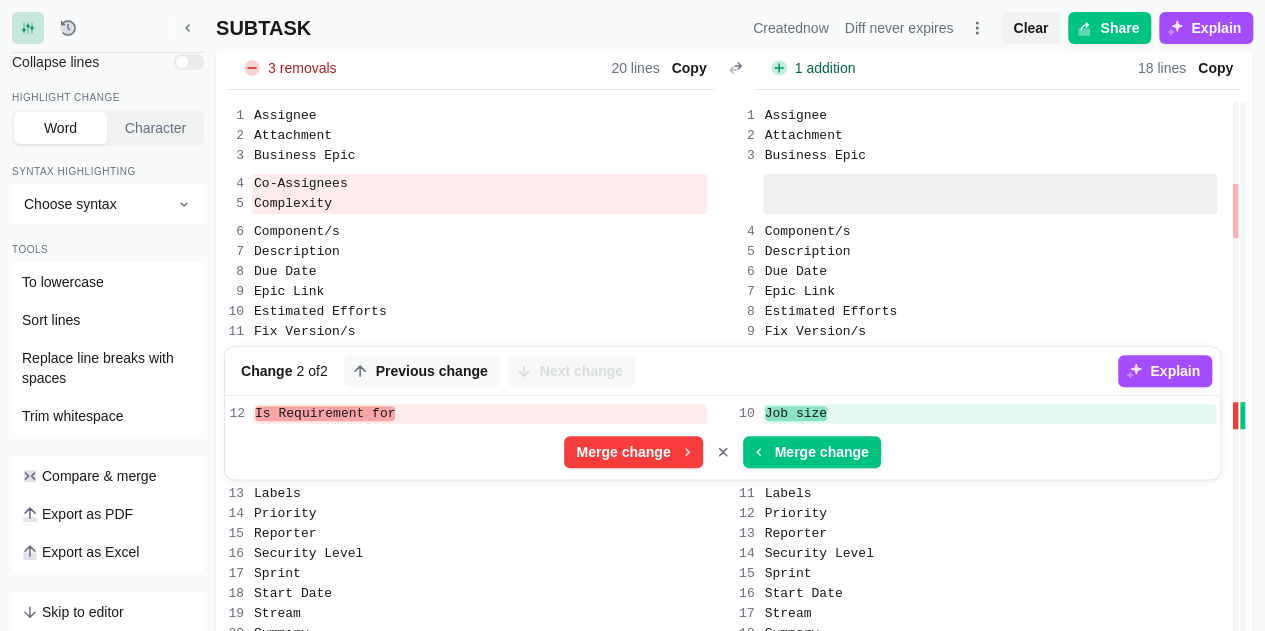 click on "Estimated Efforts" at bounding box center [479, 312] 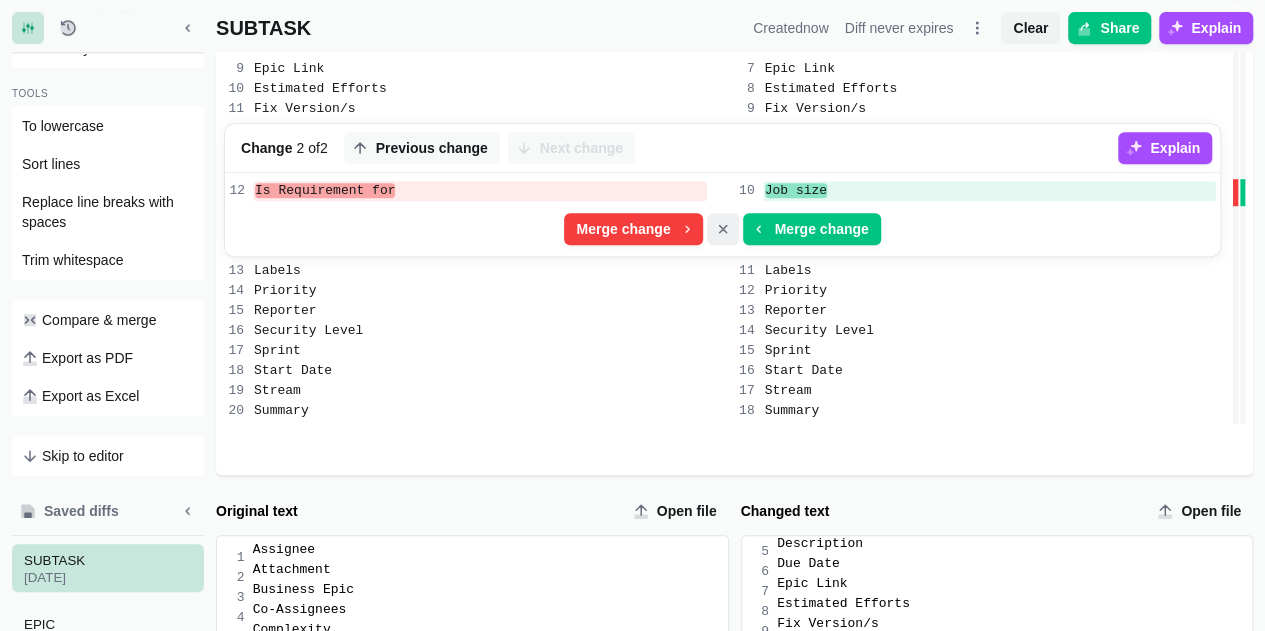 click 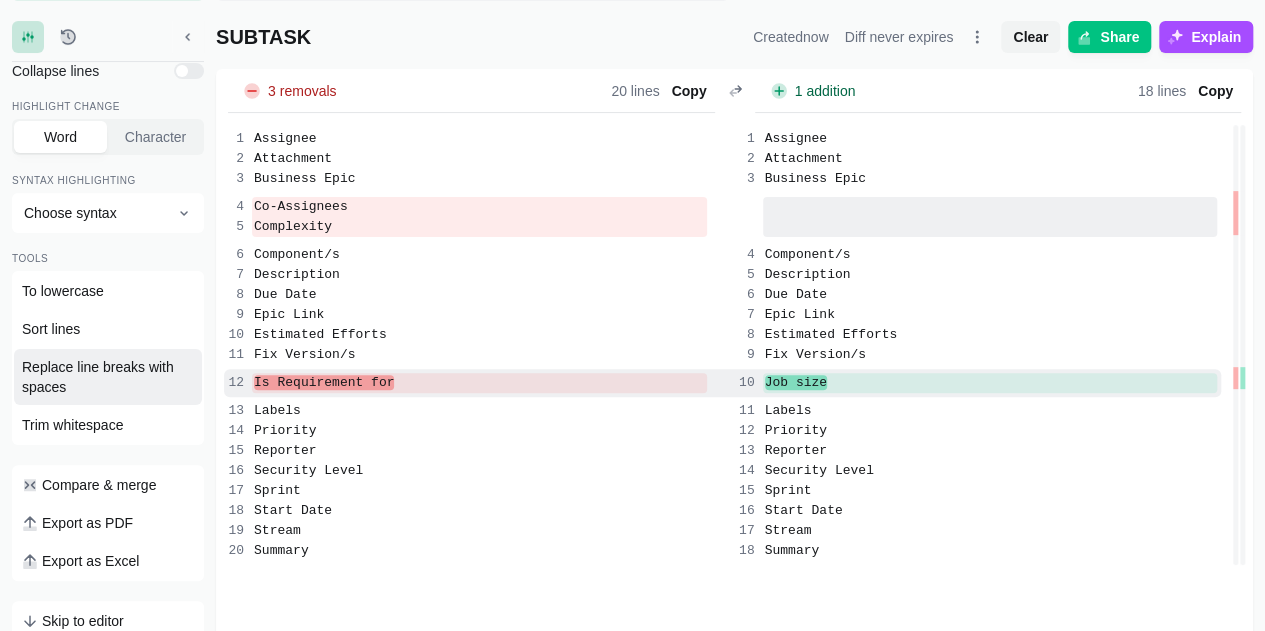 scroll, scrollTop: 190, scrollLeft: 0, axis: vertical 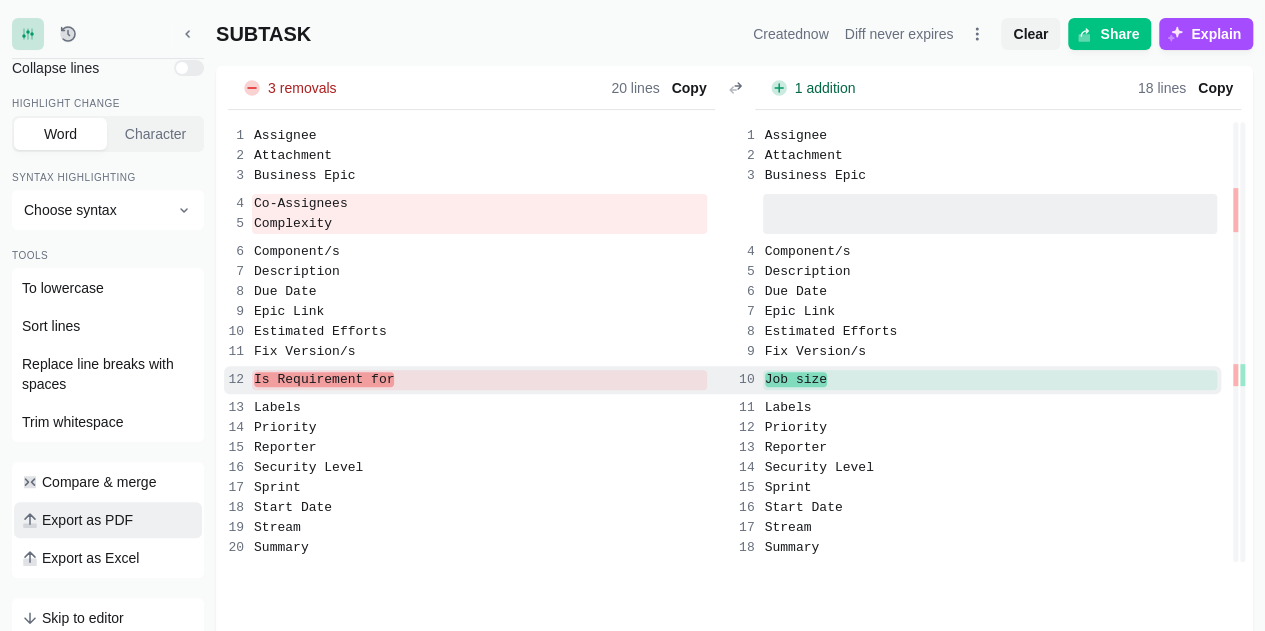 click on "Export as PDF" at bounding box center [87, 520] 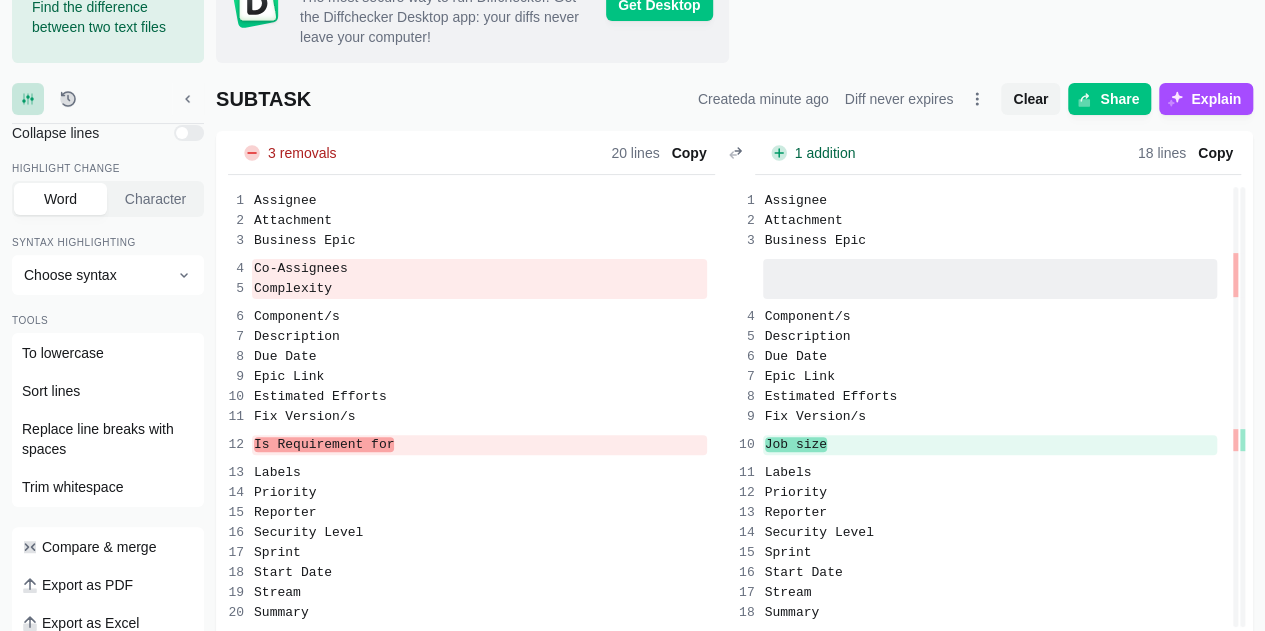 scroll, scrollTop: 124, scrollLeft: 0, axis: vertical 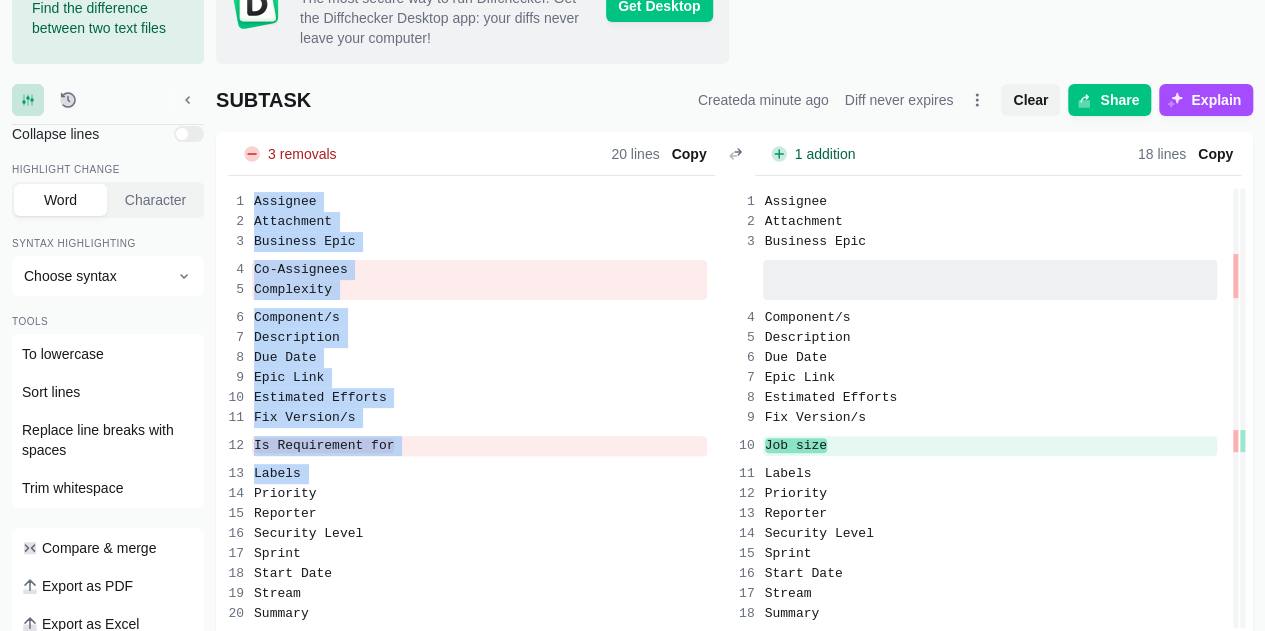 drag, startPoint x: 234, startPoint y: 197, endPoint x: 960, endPoint y: 481, distance: 779.57166 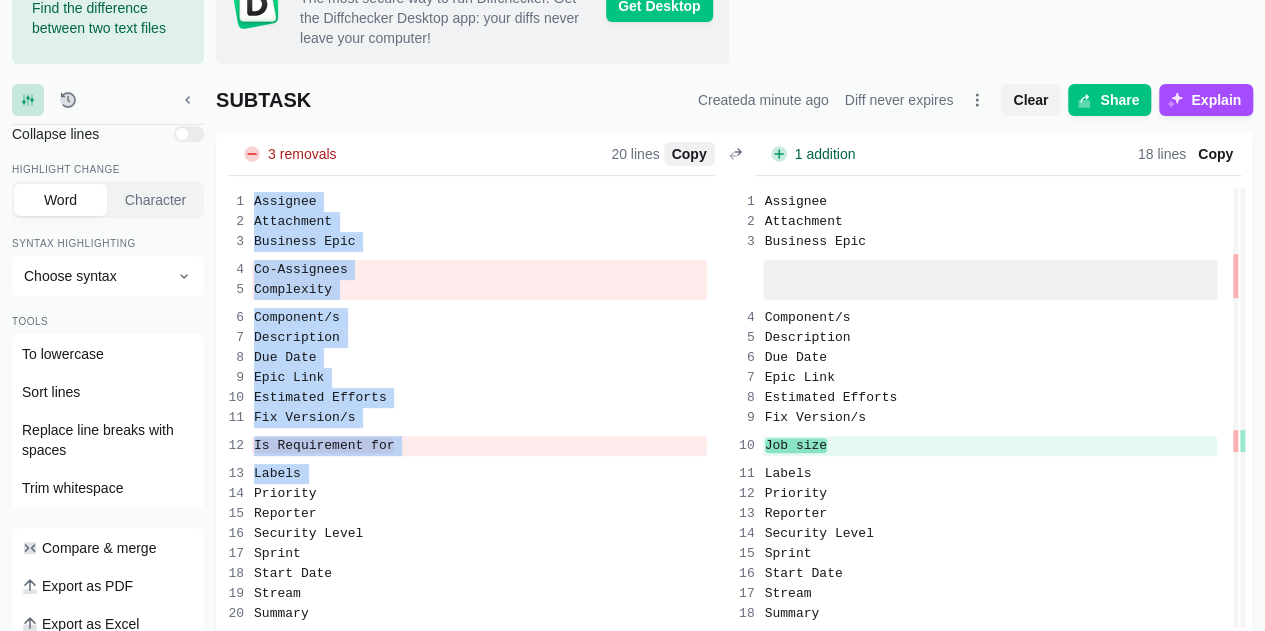 click on "Copy" at bounding box center [689, 154] 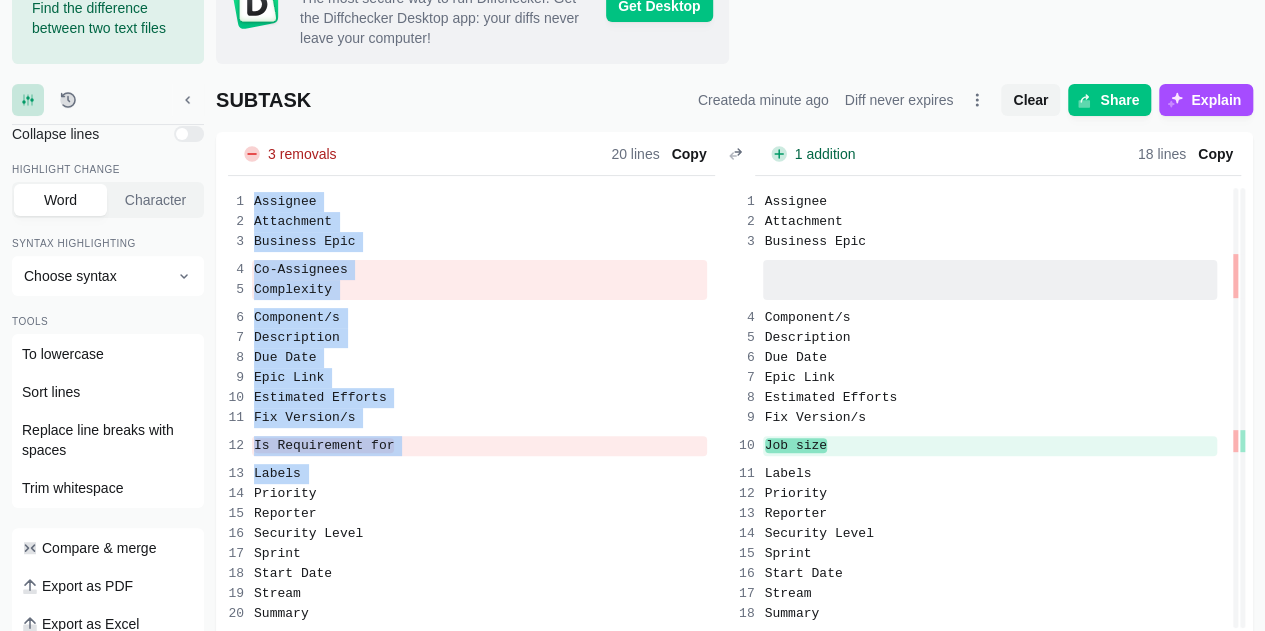 click on "Component/s" at bounding box center (467, 316) 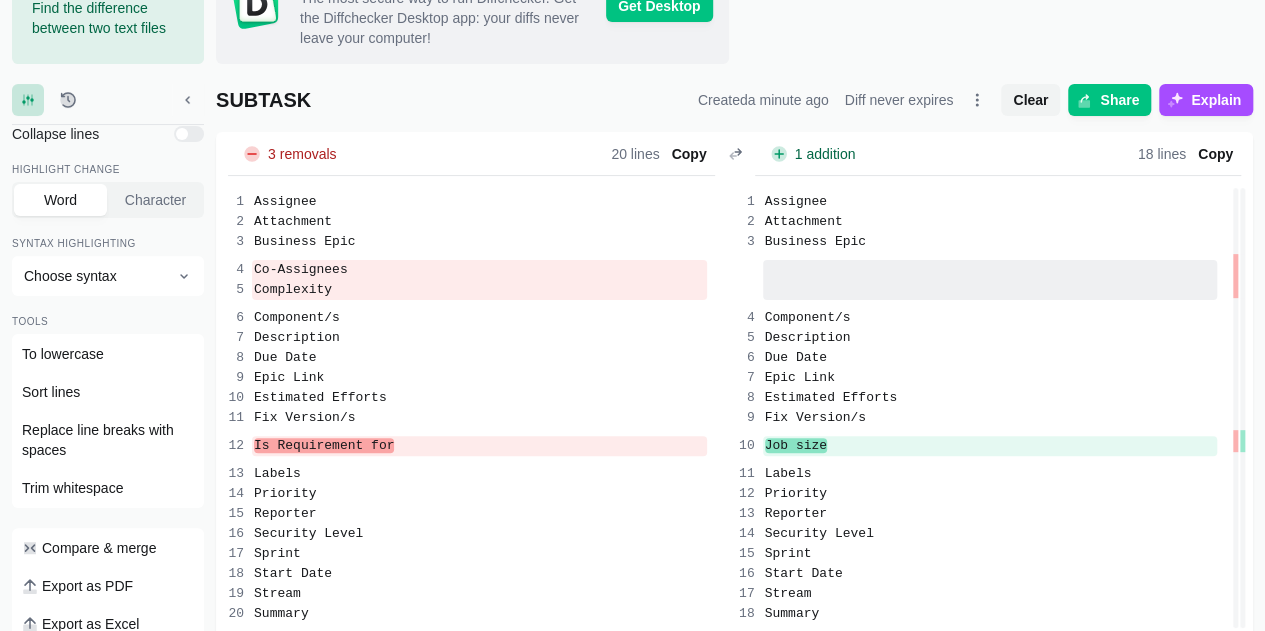 click on "1   addition Lines Total 18  Added + 5.6 % 1 Words Total 26  Added + 7.7 % 2 18   lines Copy" at bounding box center (998, 154) 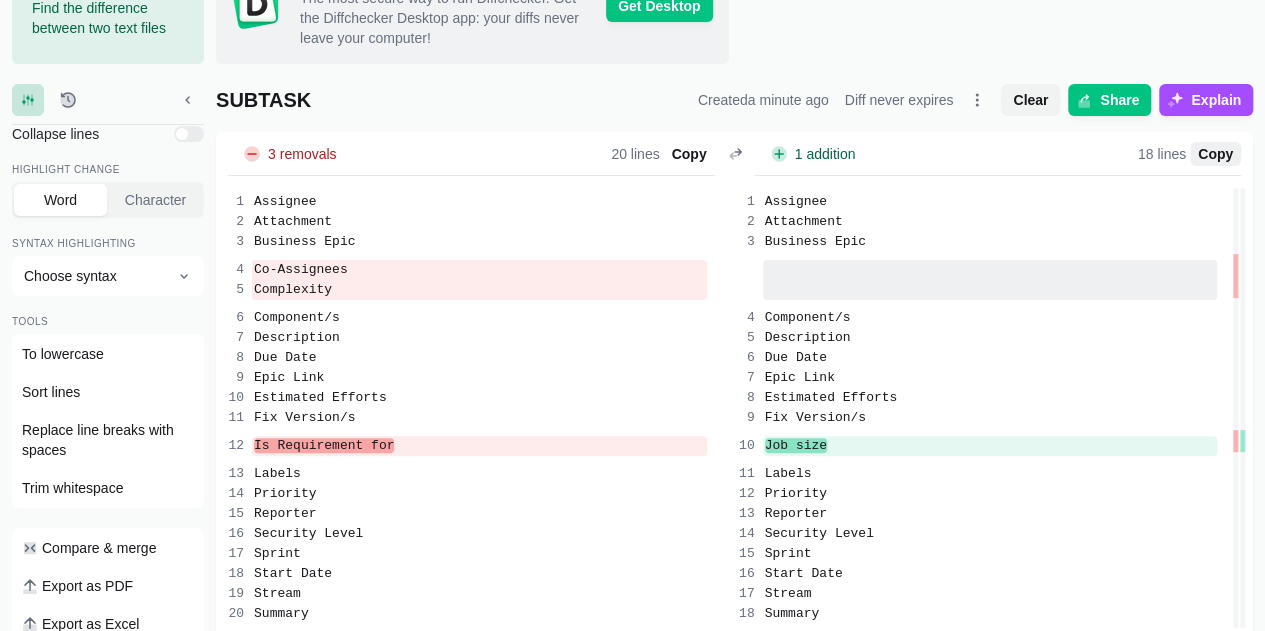 click on "Copy" at bounding box center (1215, 154) 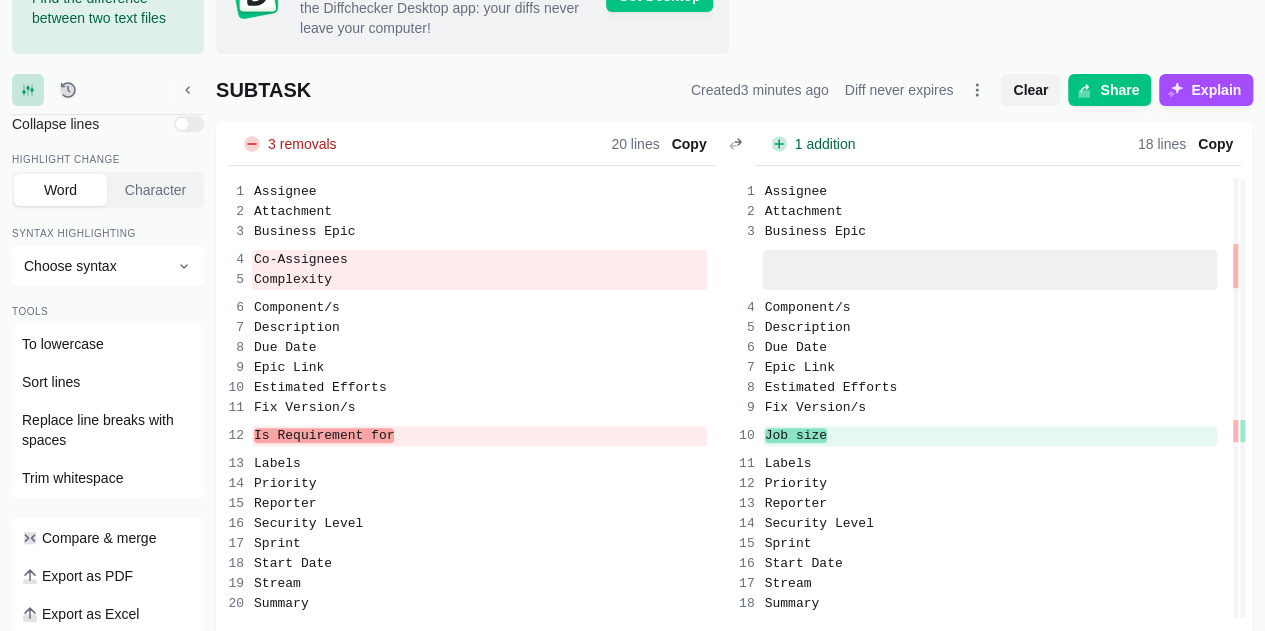 scroll, scrollTop: 136, scrollLeft: 0, axis: vertical 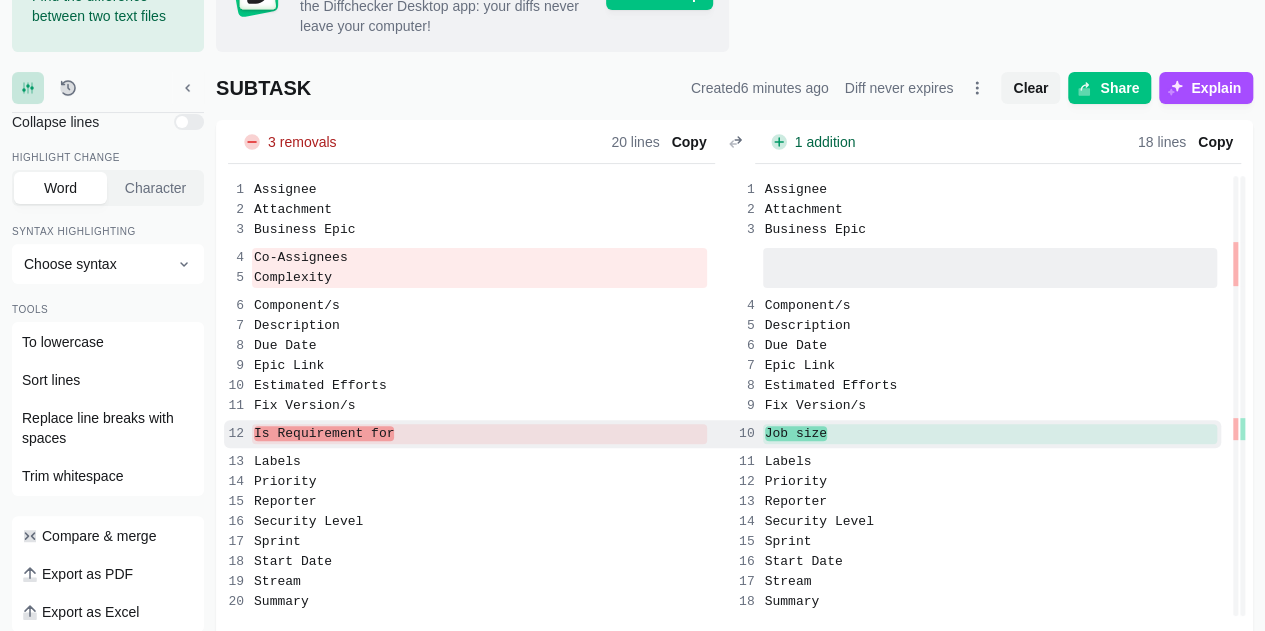 click on "Is Requirement for" at bounding box center [479, 434] 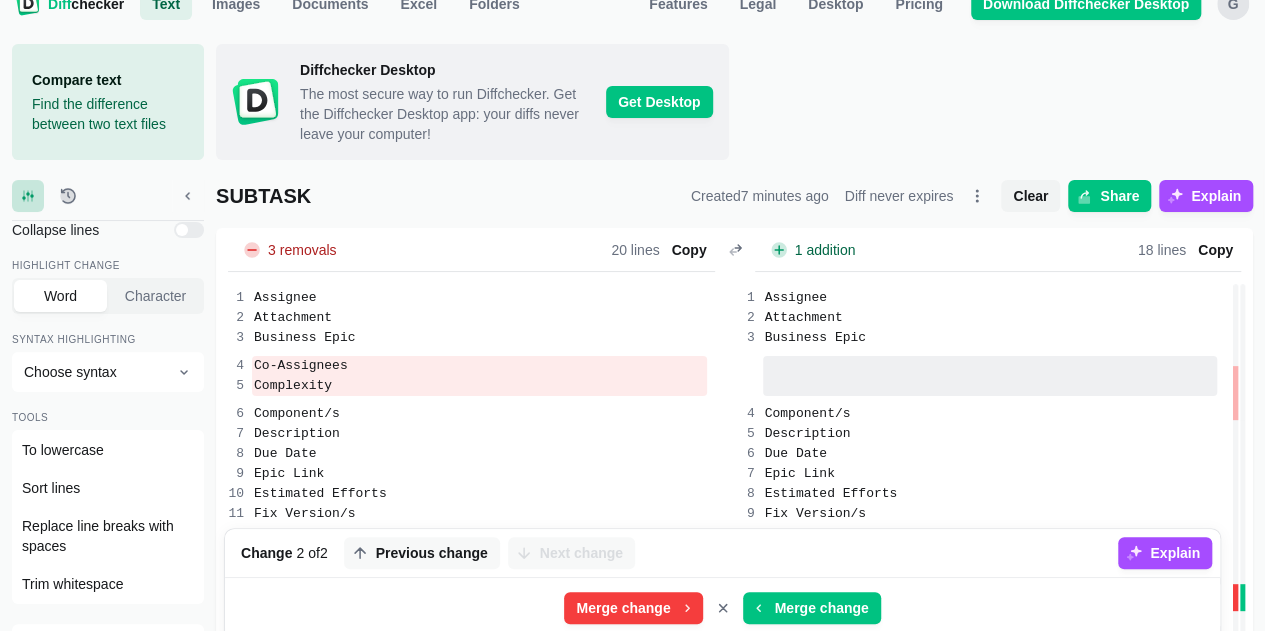 scroll, scrollTop: 0, scrollLeft: 0, axis: both 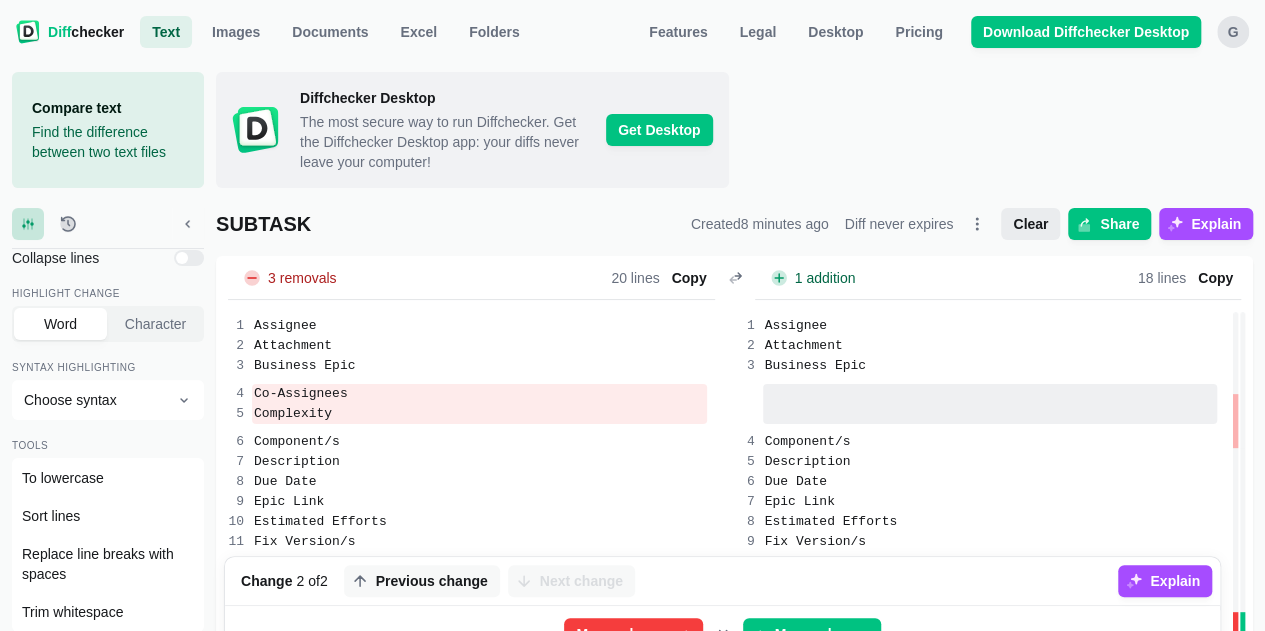 click on "Clear" at bounding box center [1030, 224] 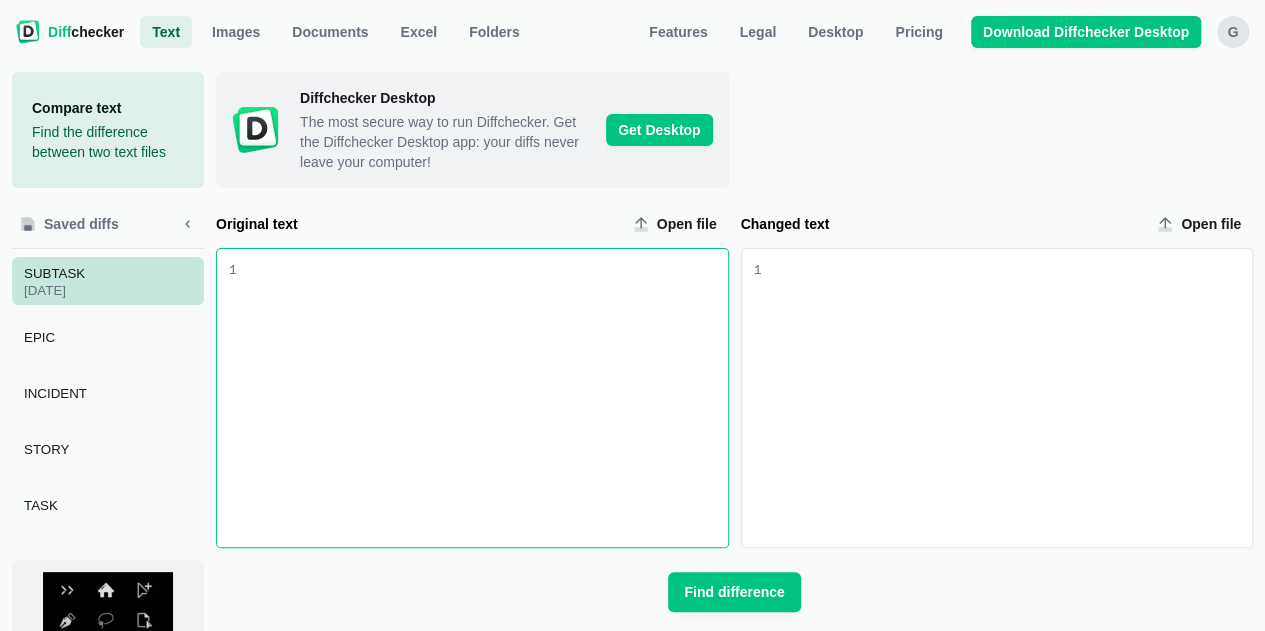 scroll, scrollTop: 0, scrollLeft: 0, axis: both 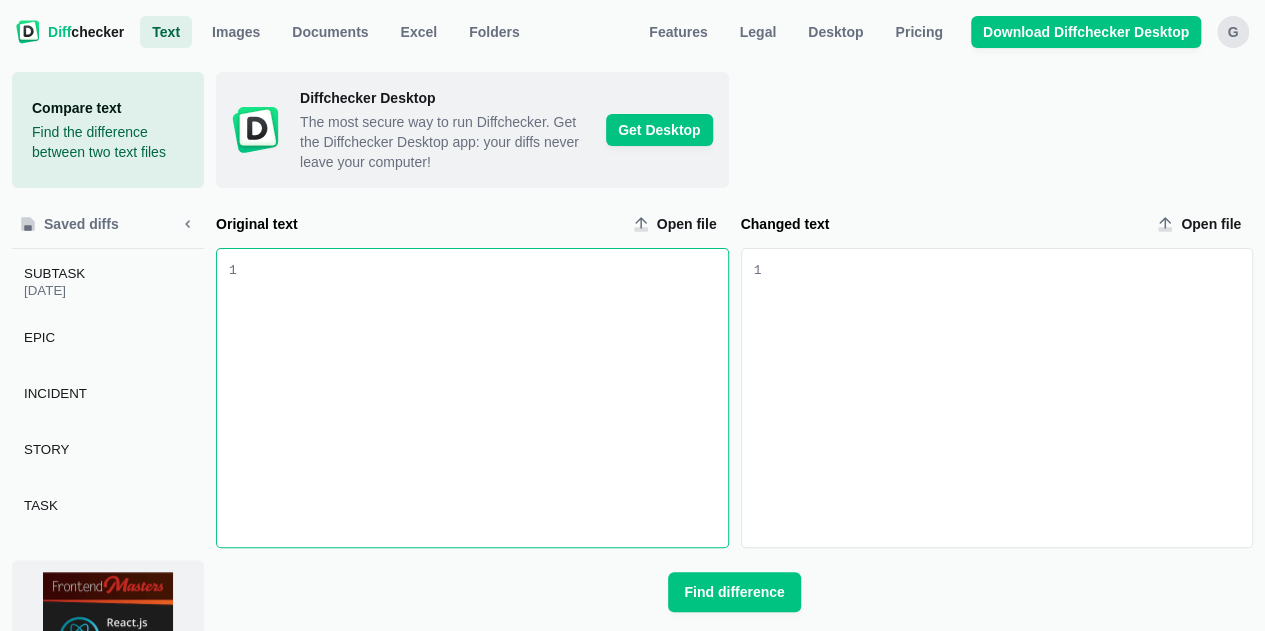 click at bounding box center (482, 398) 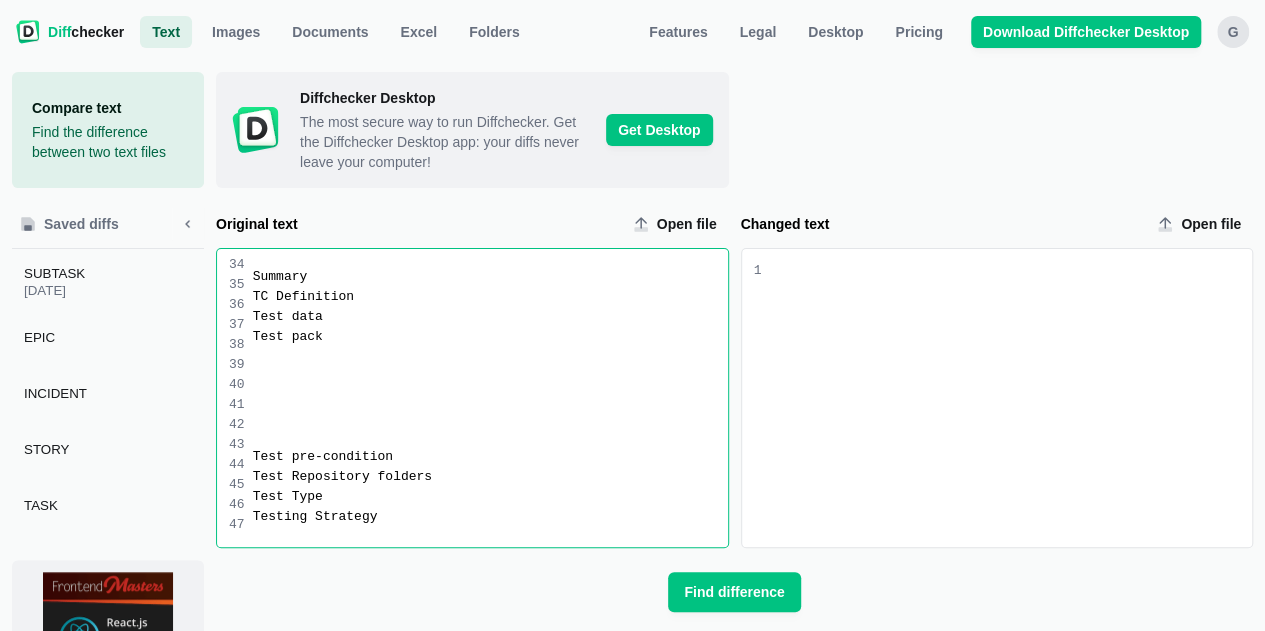 scroll, scrollTop: 0, scrollLeft: 0, axis: both 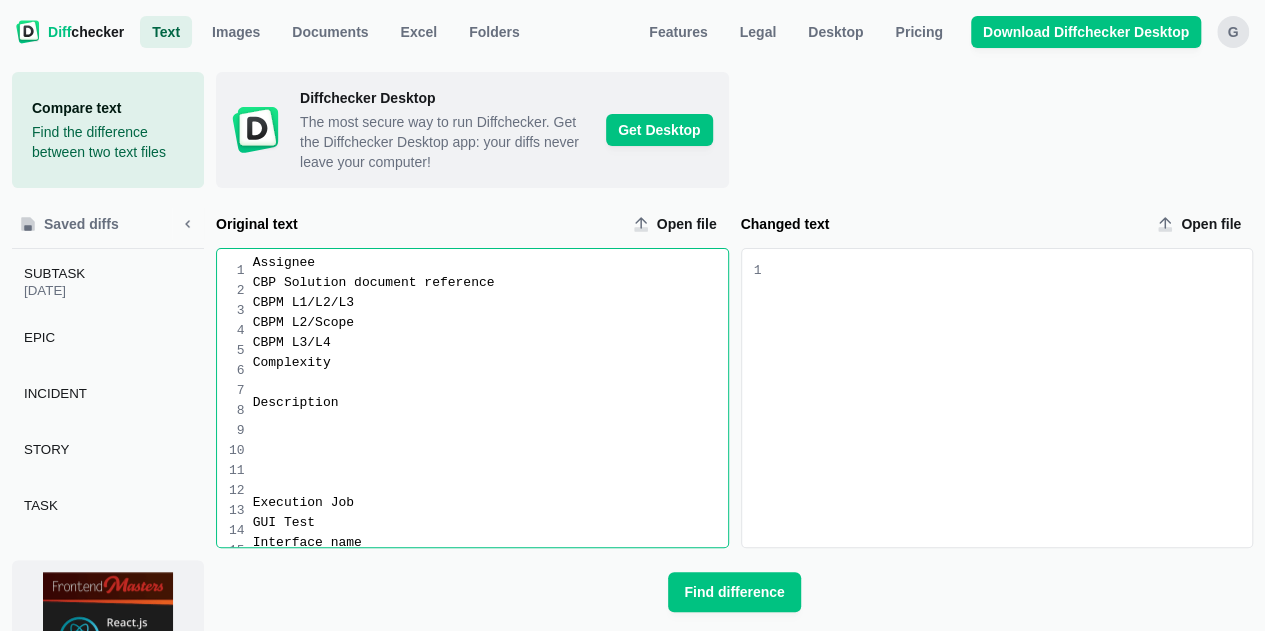 click at bounding box center (1006, 398) 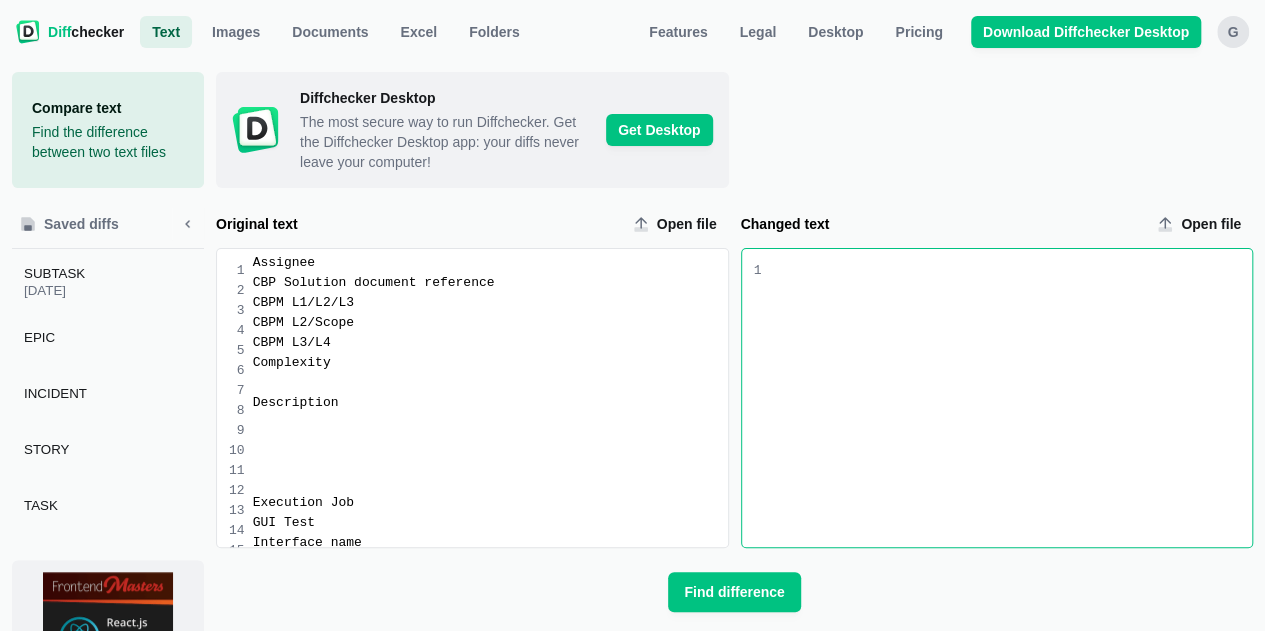 click at bounding box center [490, 383] 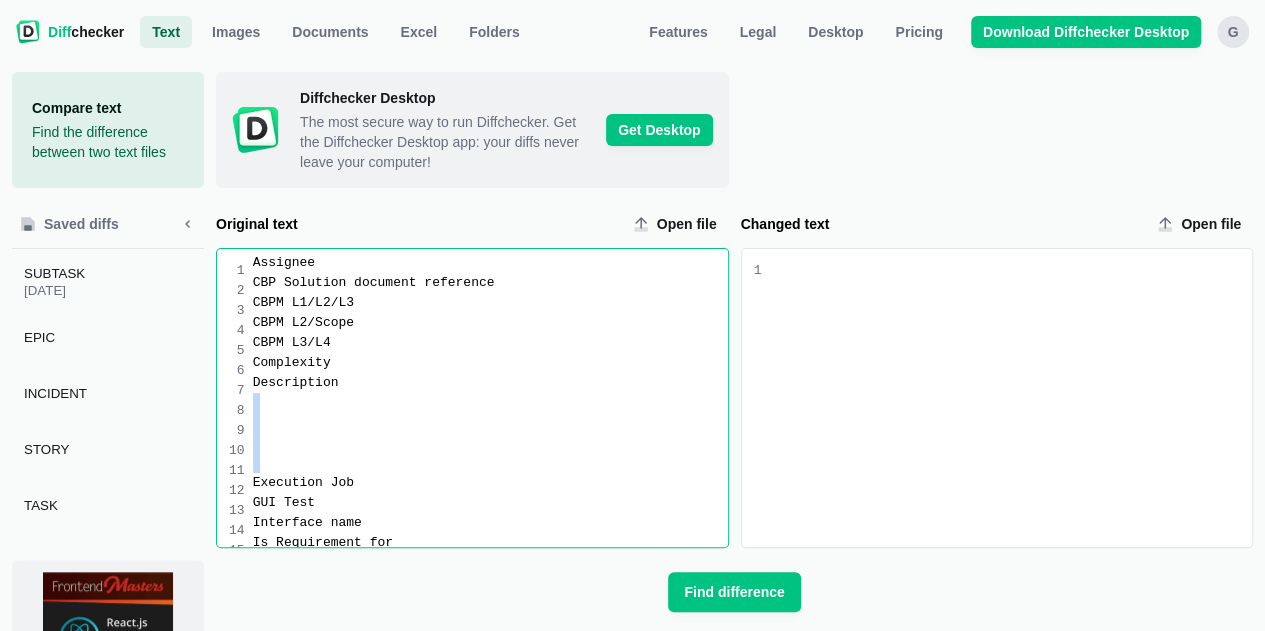 drag, startPoint x: 284, startPoint y: 467, endPoint x: 248, endPoint y: 409, distance: 68.26419 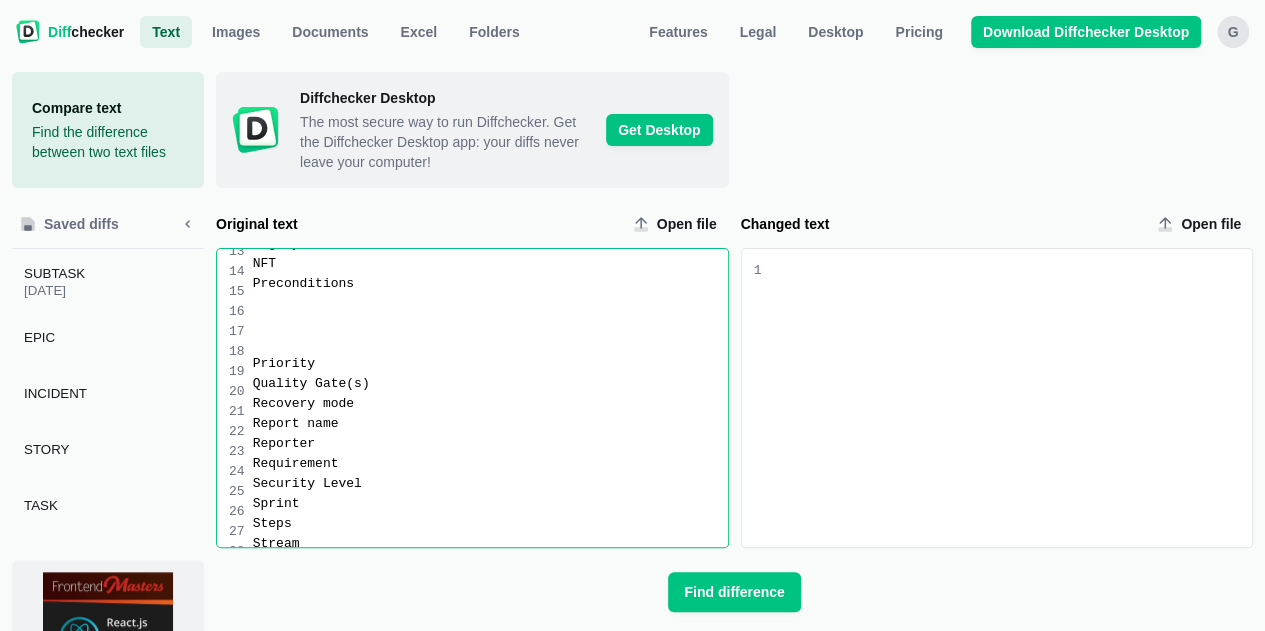 scroll, scrollTop: 256, scrollLeft: 0, axis: vertical 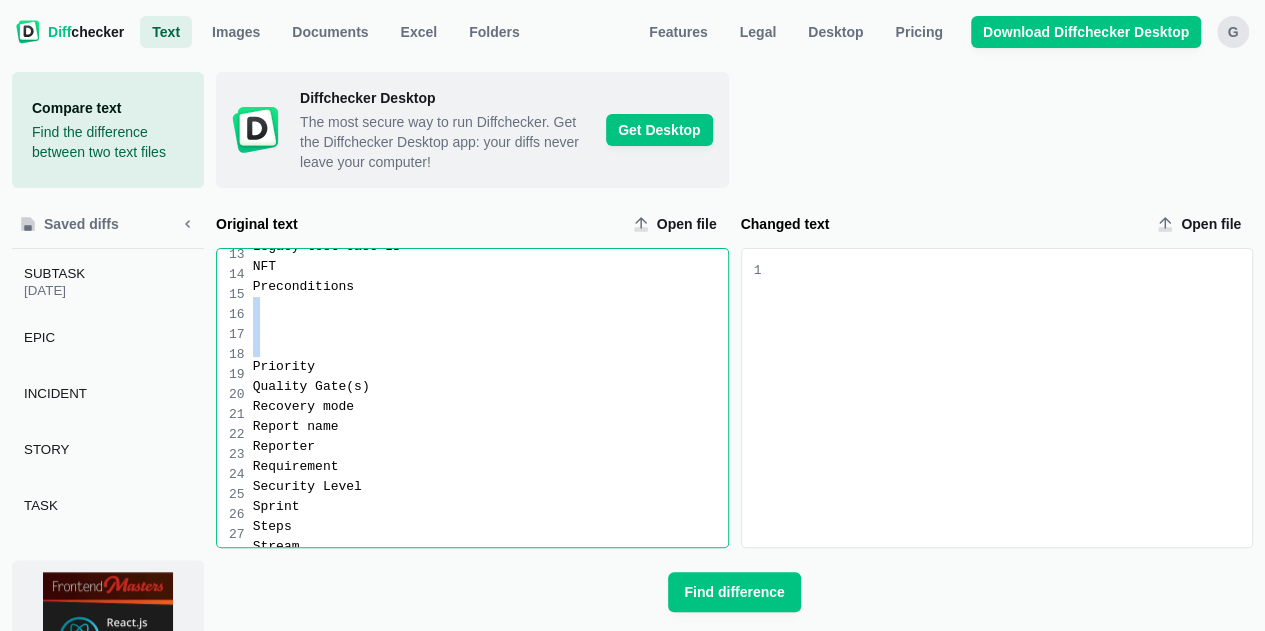 drag, startPoint x: 289, startPoint y: 355, endPoint x: 242, endPoint y: 313, distance: 63.03174 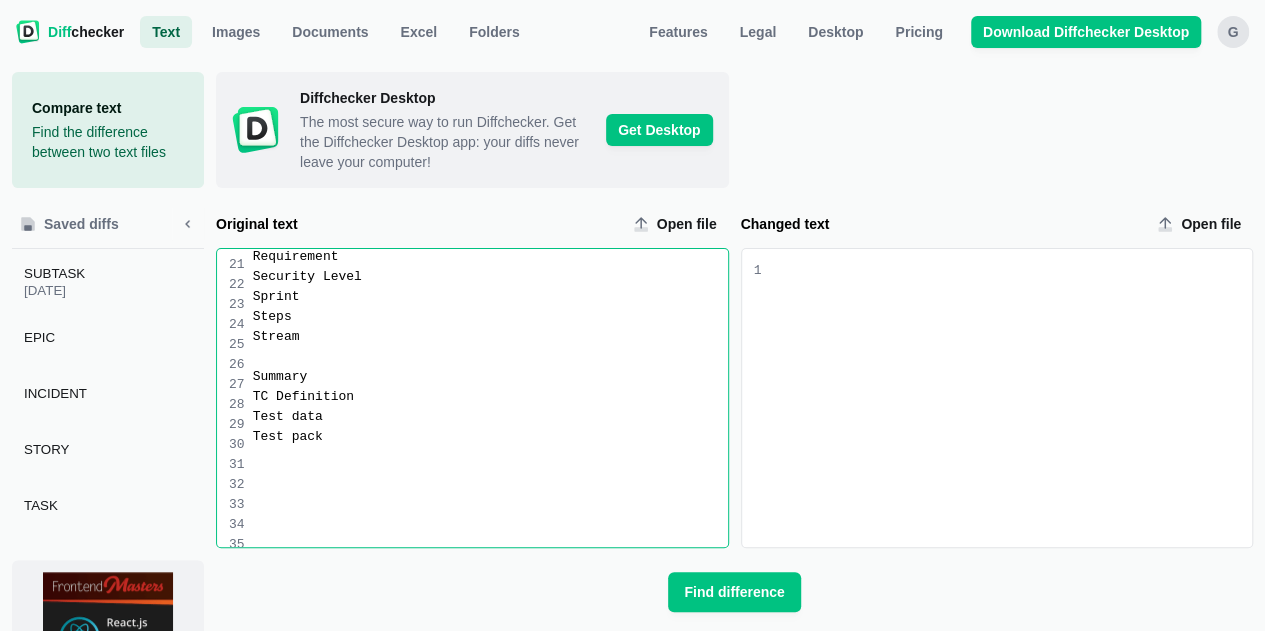 scroll, scrollTop: 406, scrollLeft: 0, axis: vertical 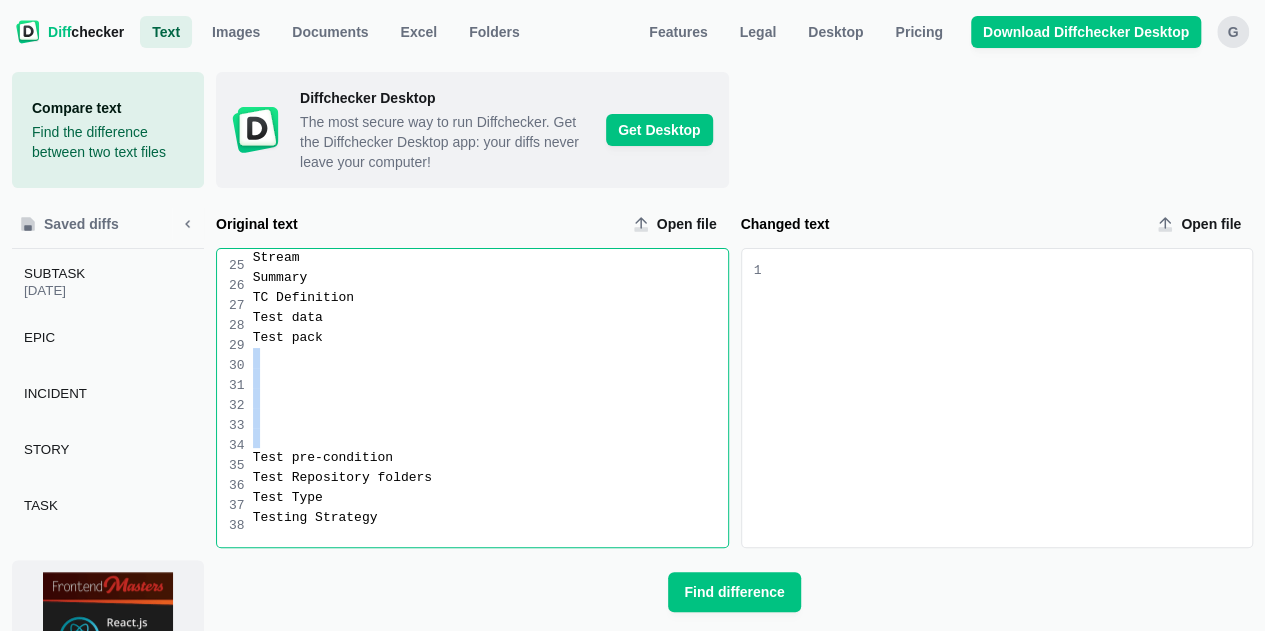 drag, startPoint x: 268, startPoint y: 439, endPoint x: 237, endPoint y: 367, distance: 78.39005 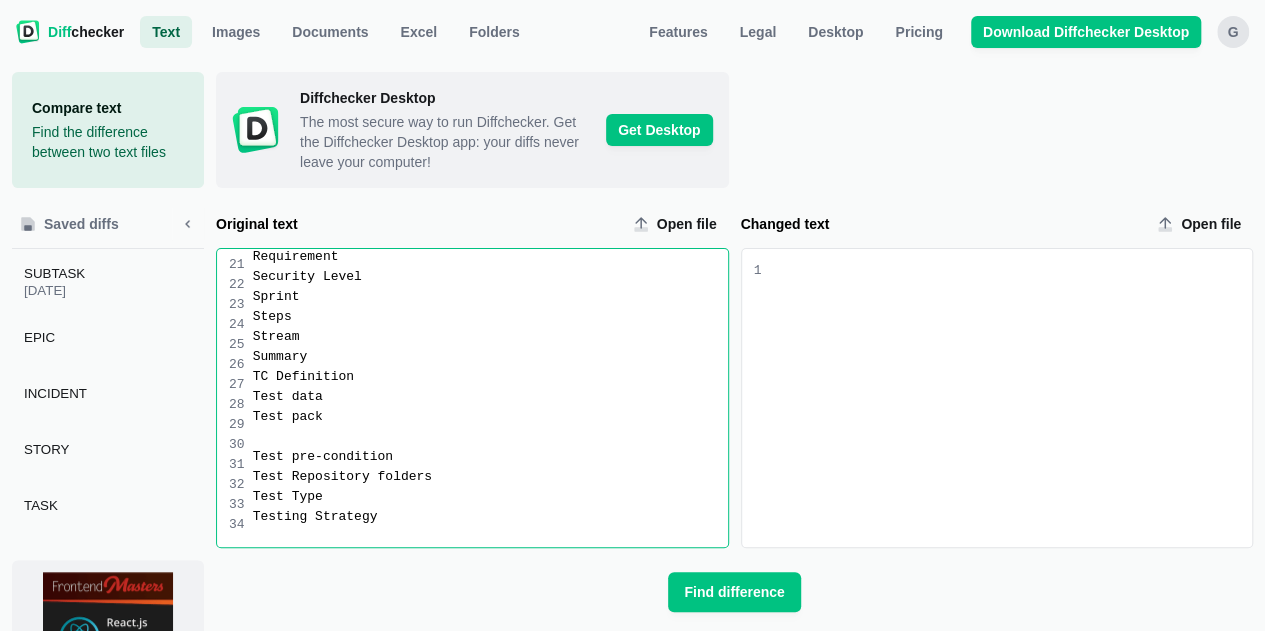 scroll, scrollTop: 386, scrollLeft: 0, axis: vertical 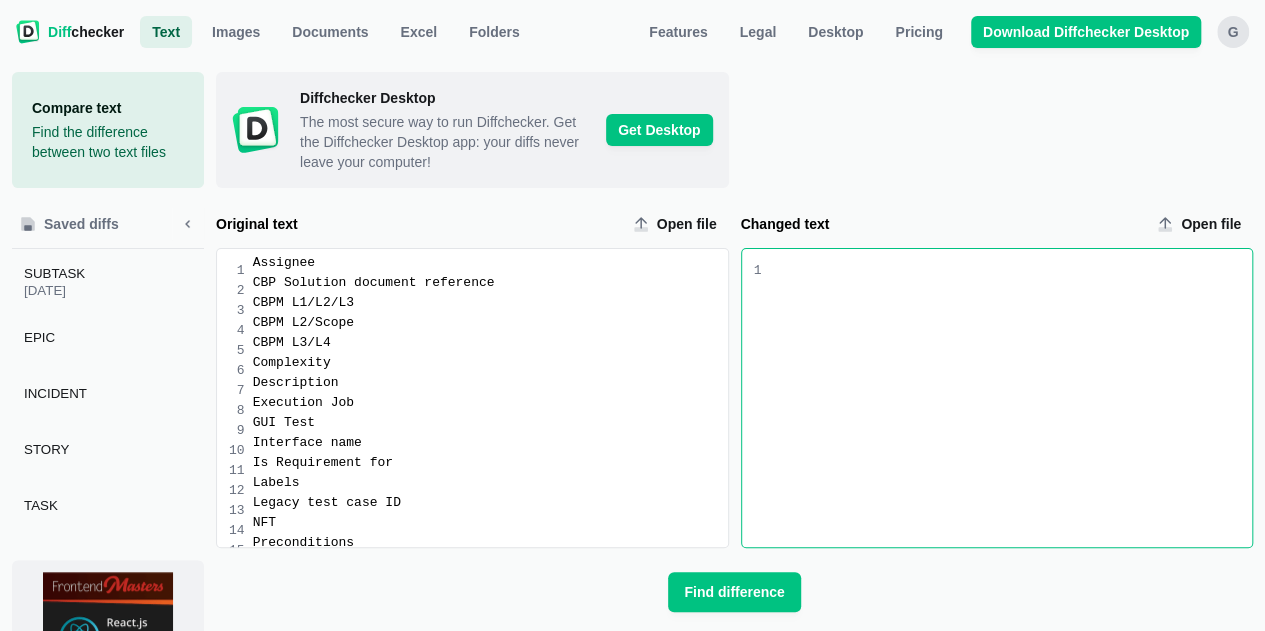 click at bounding box center [1006, 398] 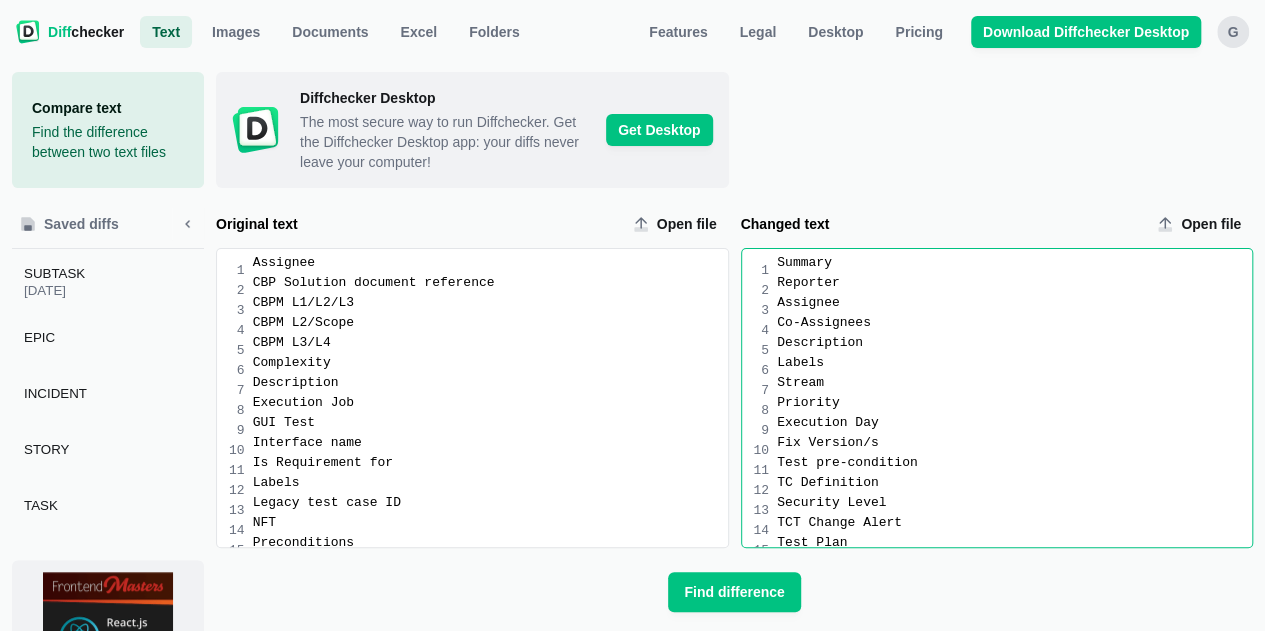 scroll, scrollTop: 216, scrollLeft: 0, axis: vertical 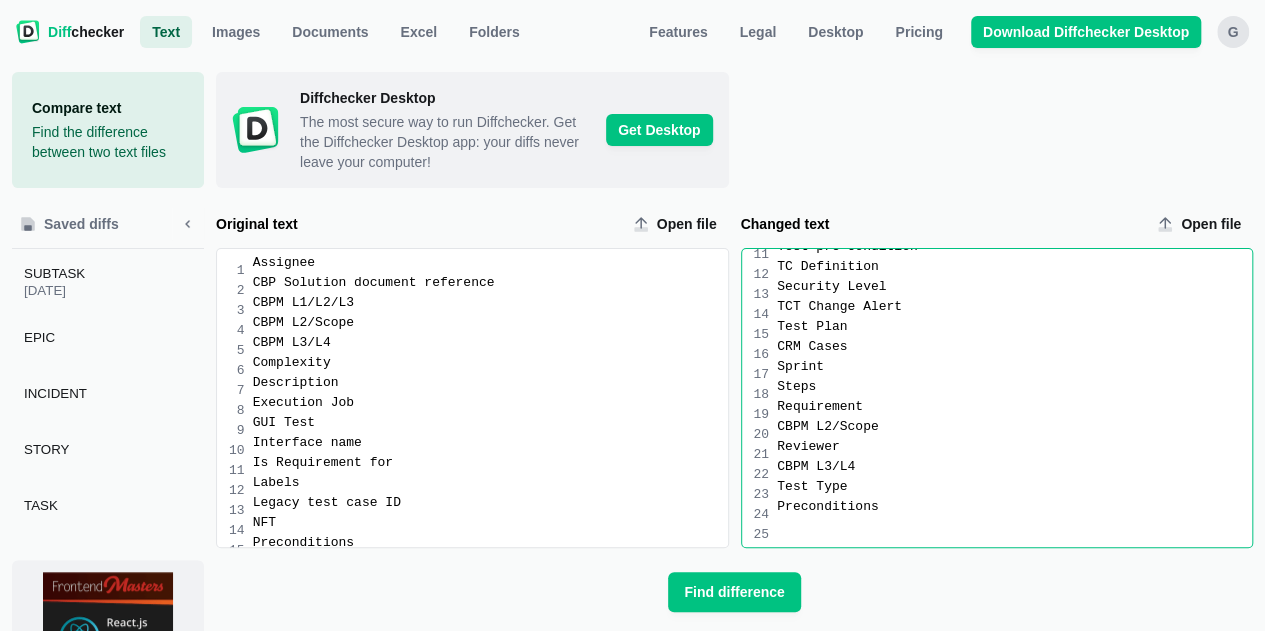 click on "Preconditions" at bounding box center [1014, 507] 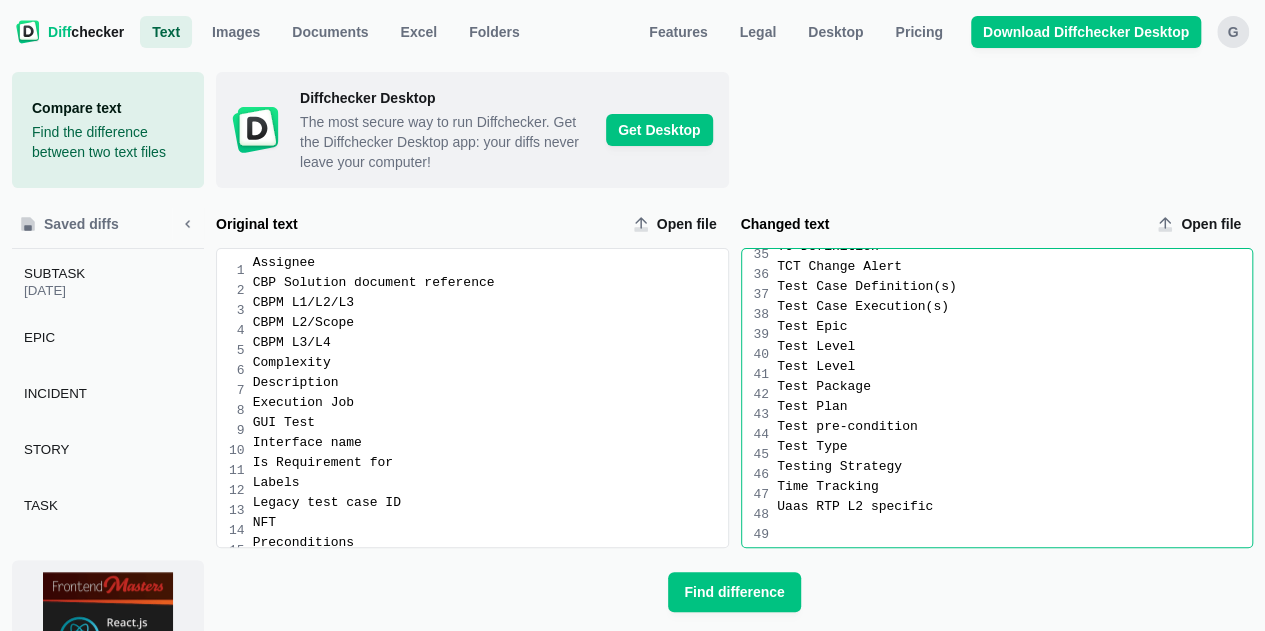 scroll, scrollTop: 0, scrollLeft: 0, axis: both 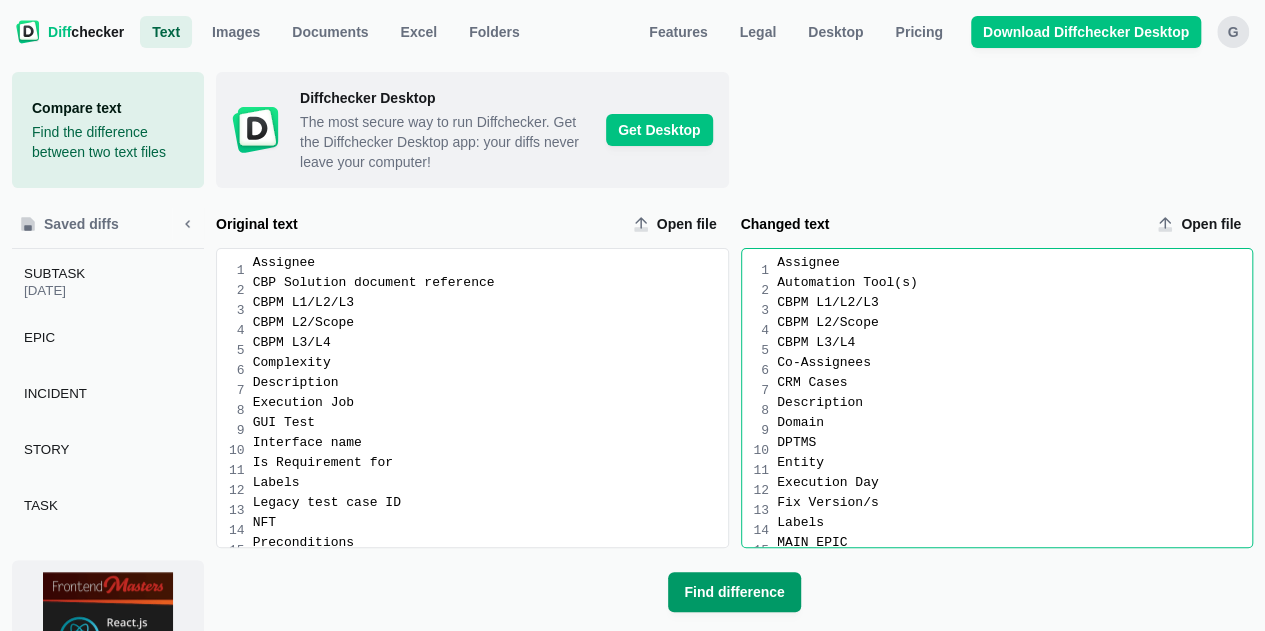 click on "Find difference" at bounding box center (734, 592) 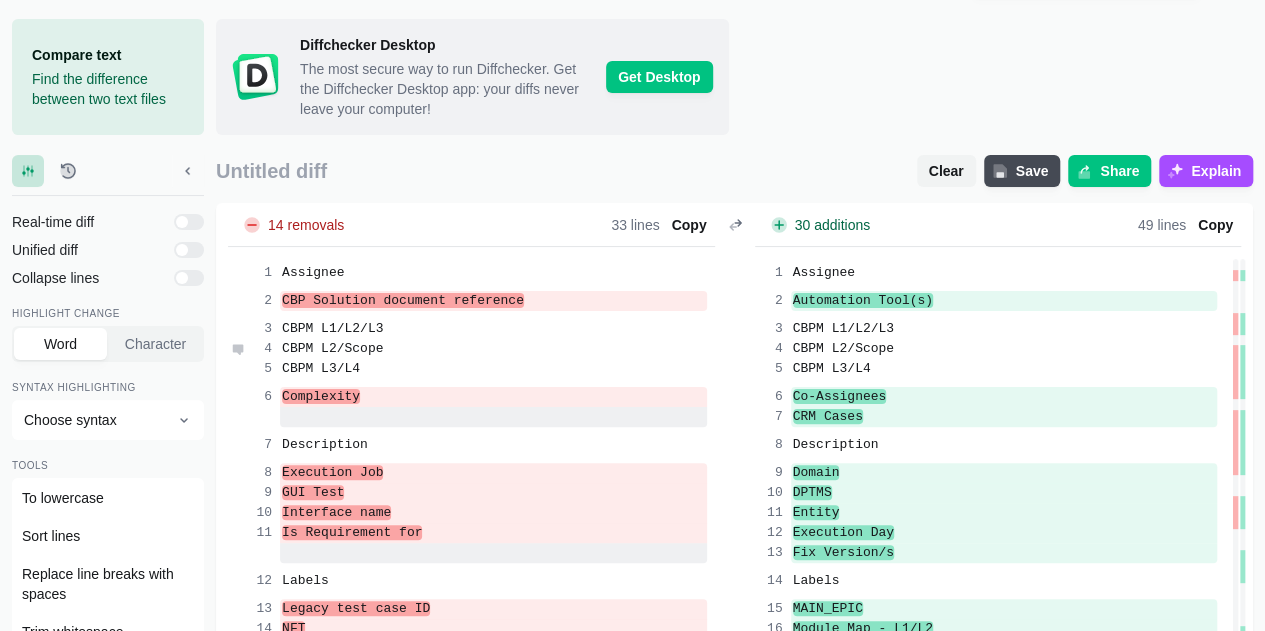 scroll, scrollTop: 54, scrollLeft: 0, axis: vertical 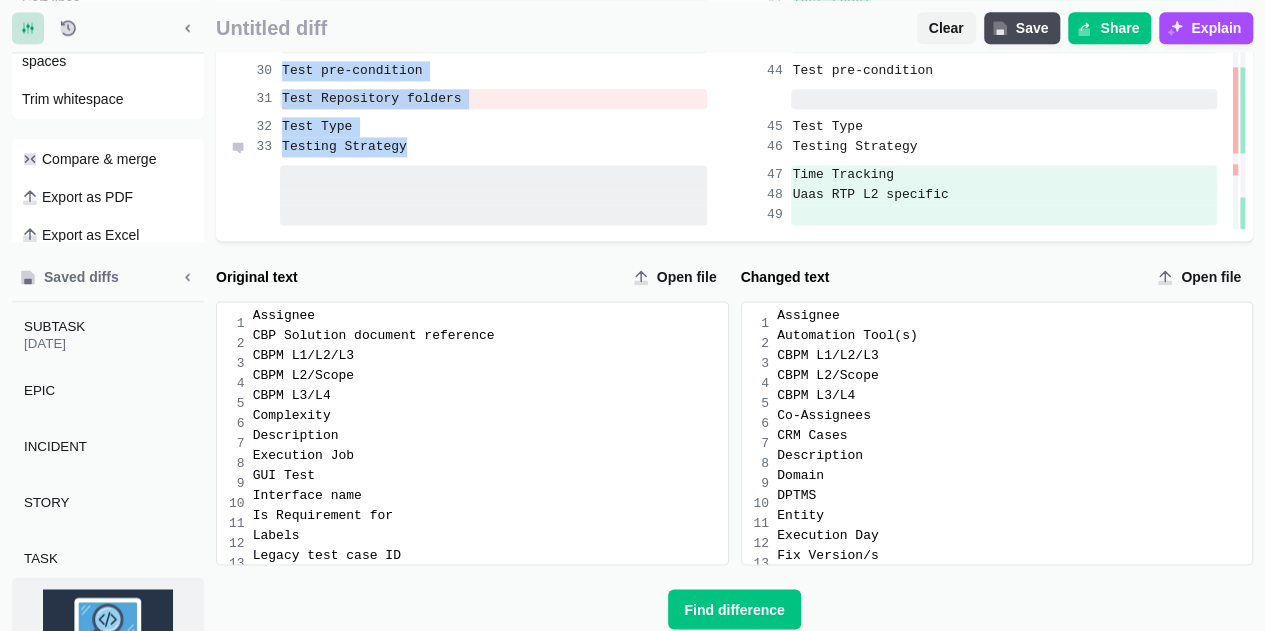 drag, startPoint x: 278, startPoint y: 267, endPoint x: 453, endPoint y: 149, distance: 211.06635 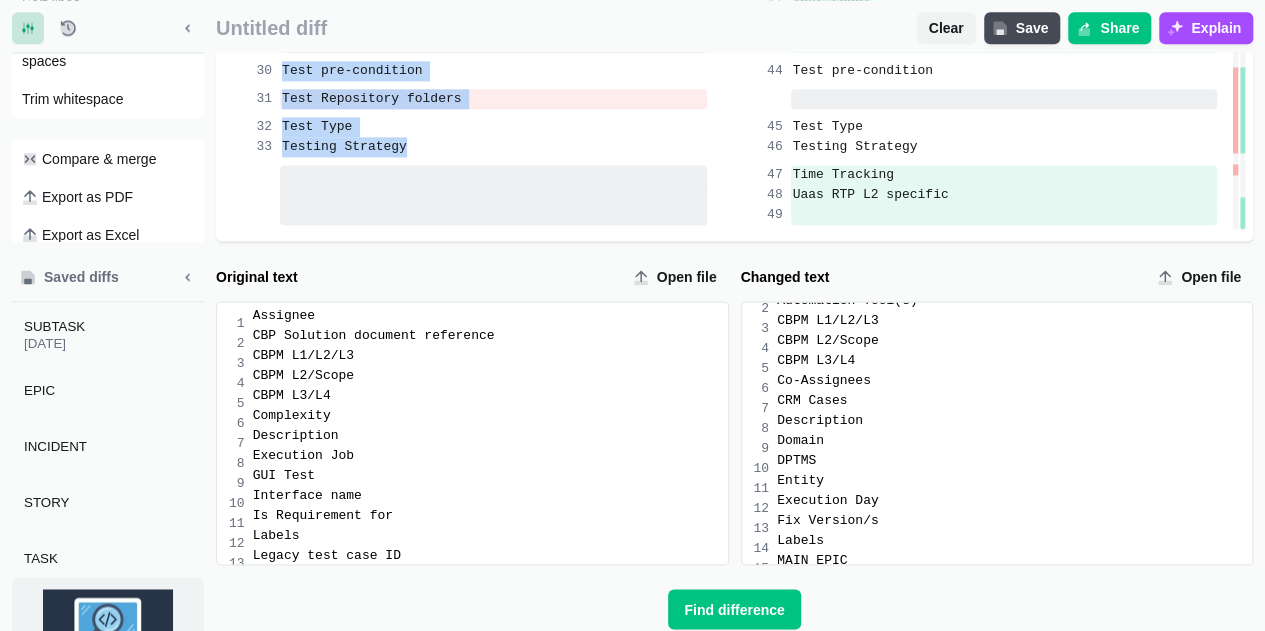 scroll, scrollTop: 0, scrollLeft: 0, axis: both 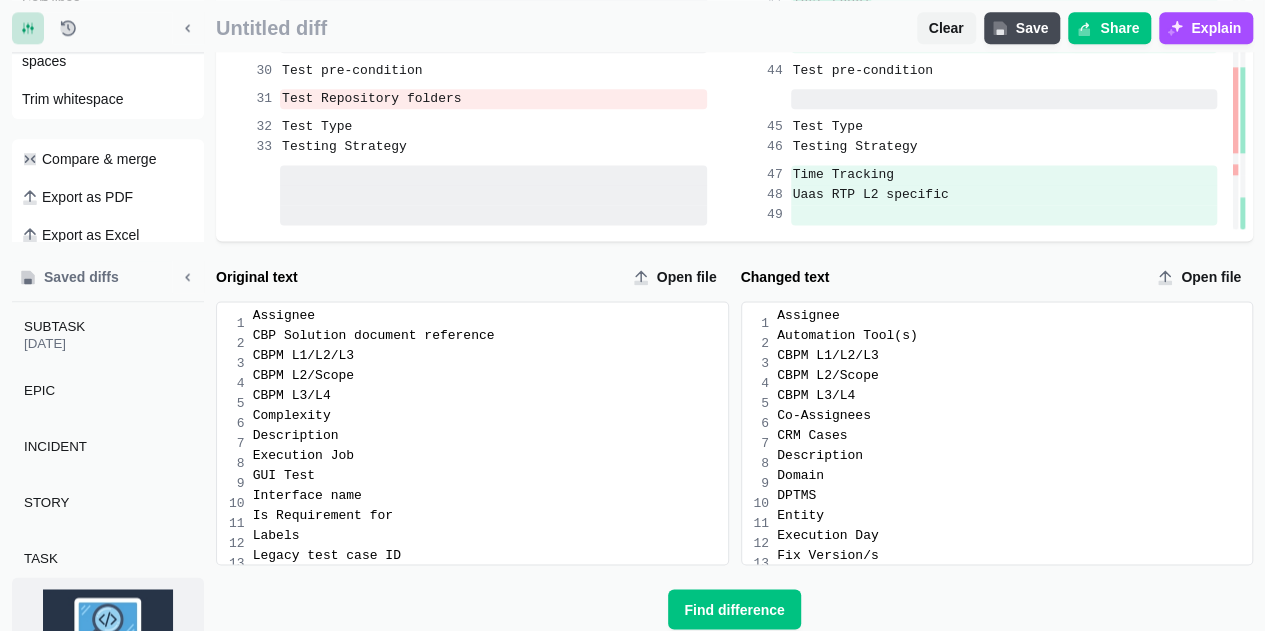 click on "Assignee" at bounding box center (1014, 316) 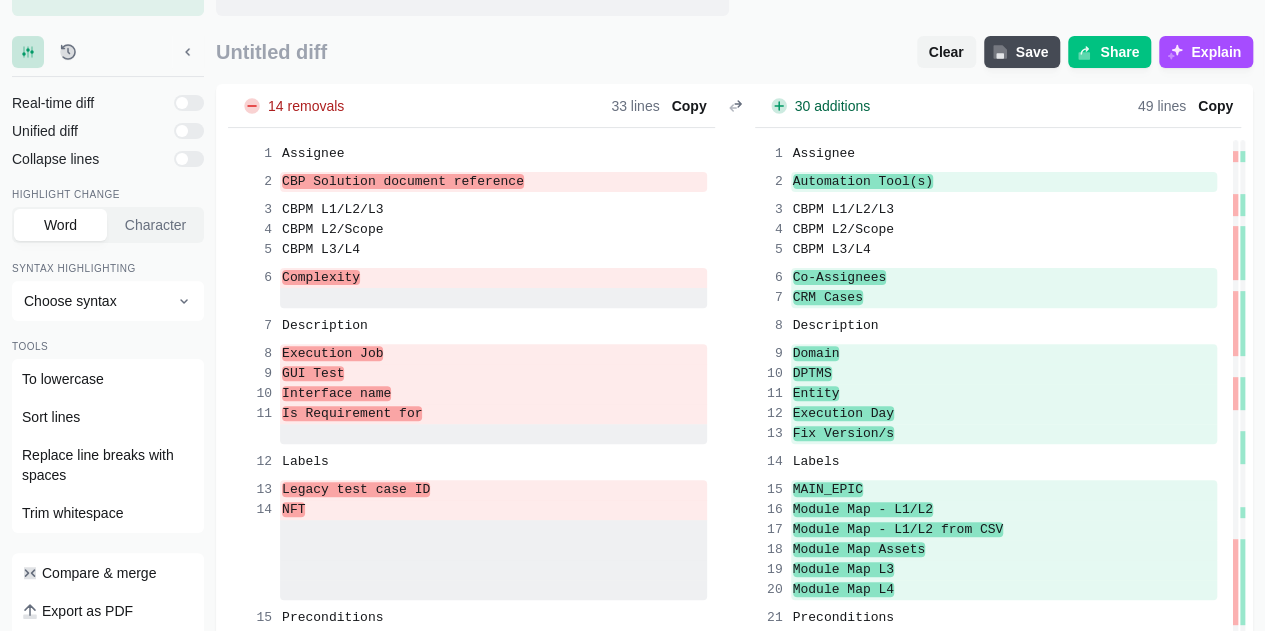 scroll, scrollTop: 109, scrollLeft: 0, axis: vertical 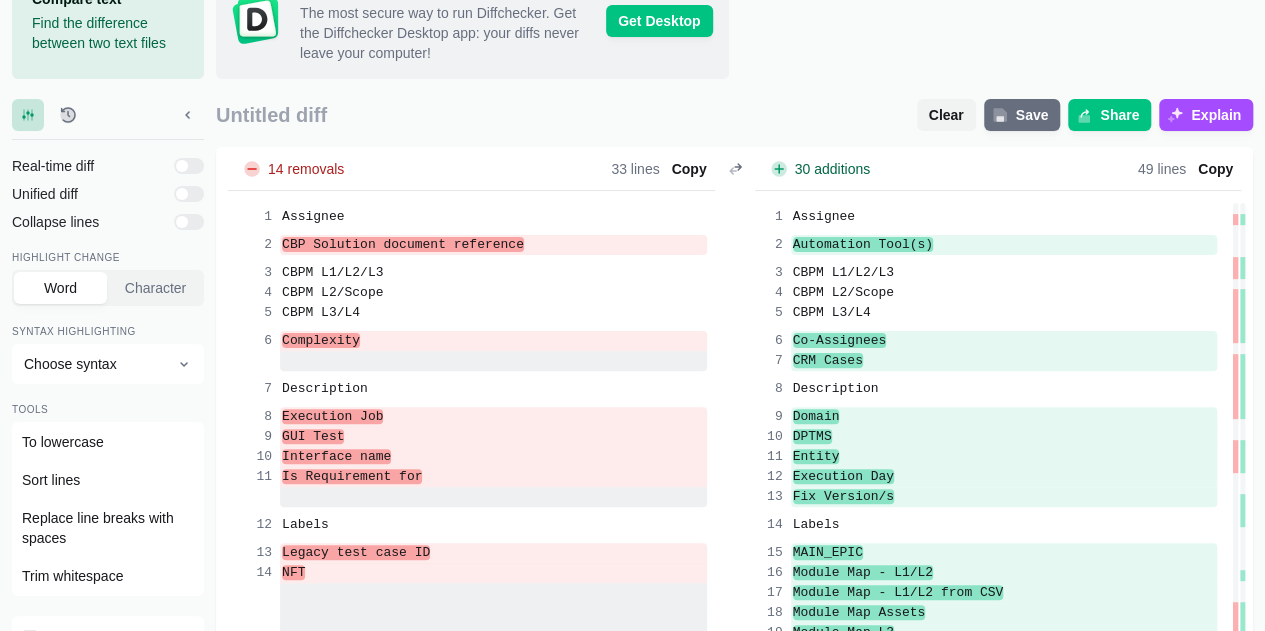 click on "Save" at bounding box center [1032, 115] 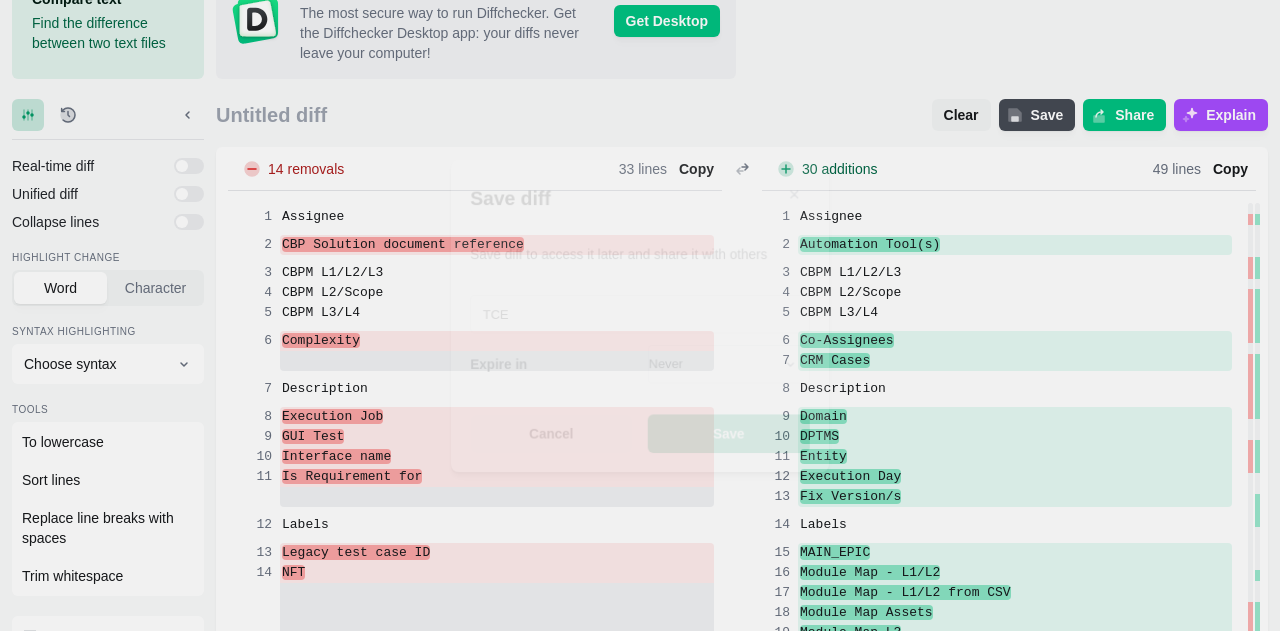 type on "TCE" 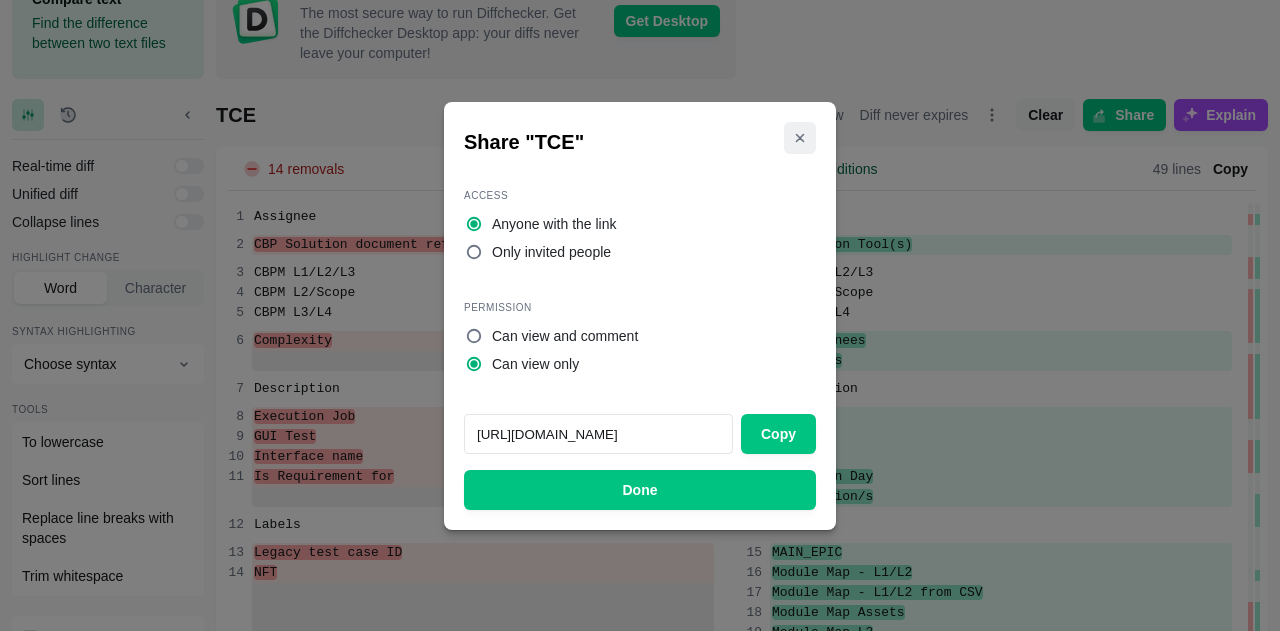 click 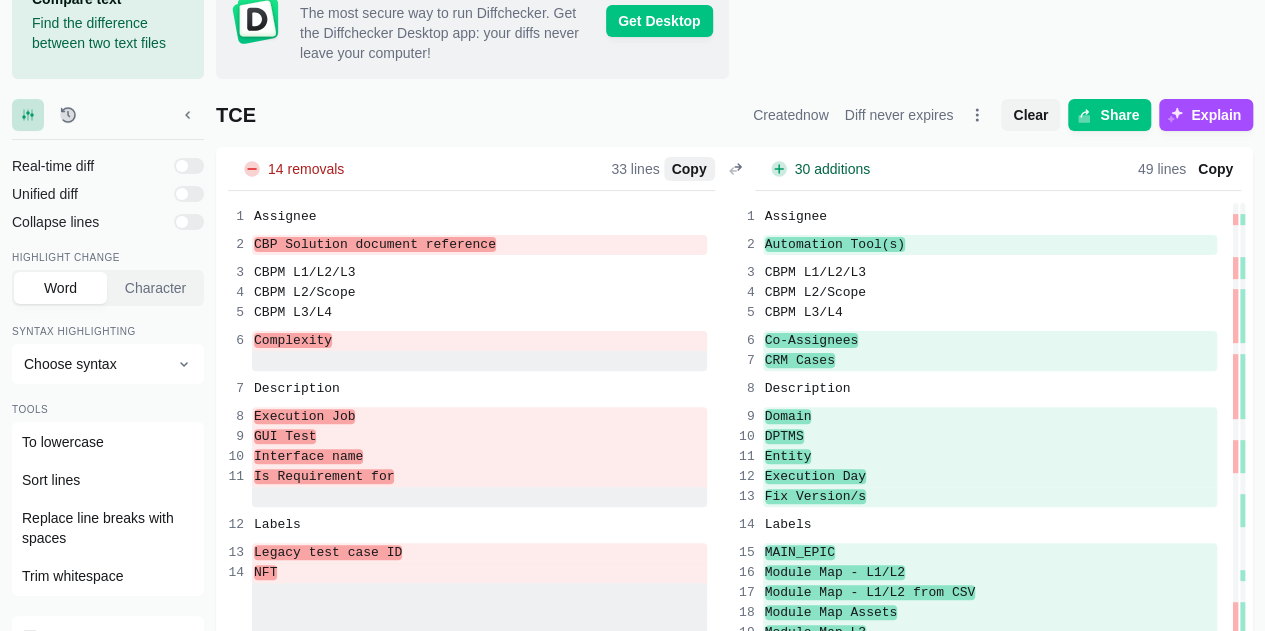 click on "Copy" at bounding box center [689, 169] 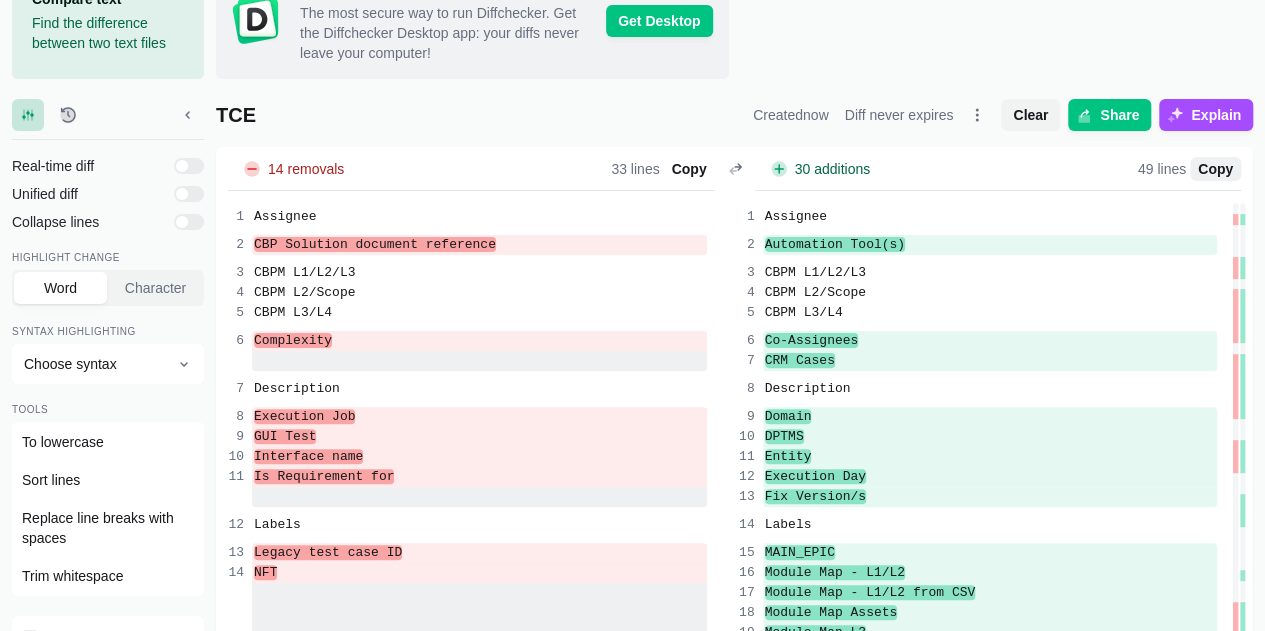 click on "Copy" at bounding box center (1215, 169) 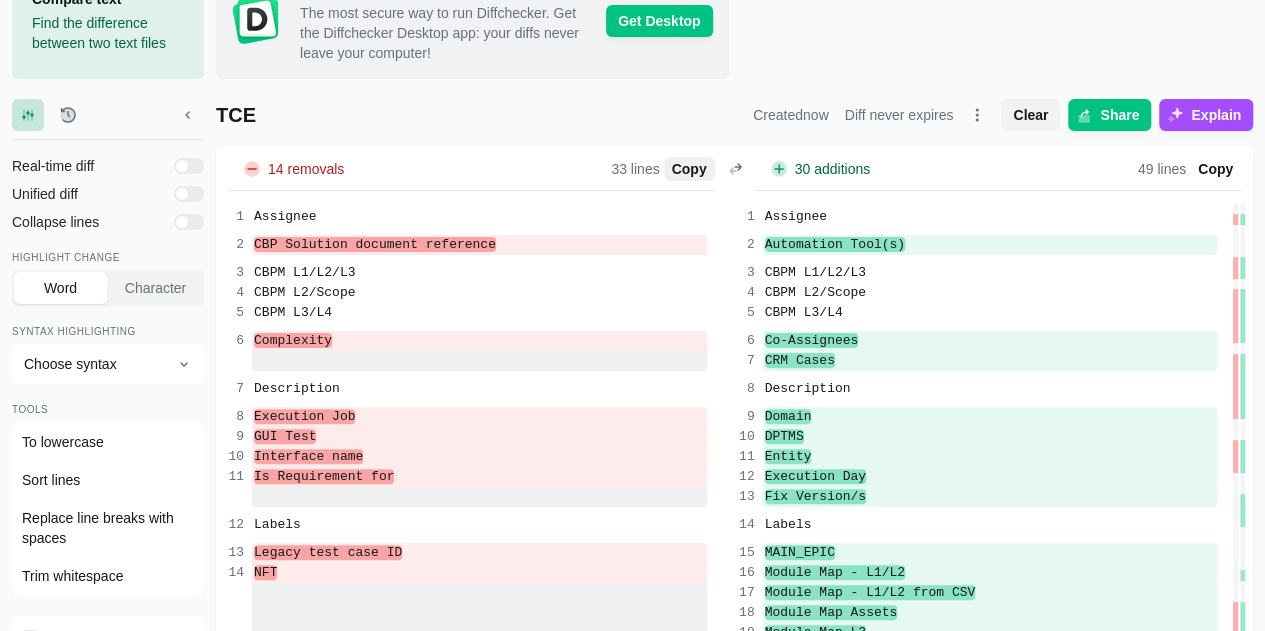 click on "Copy" at bounding box center (689, 169) 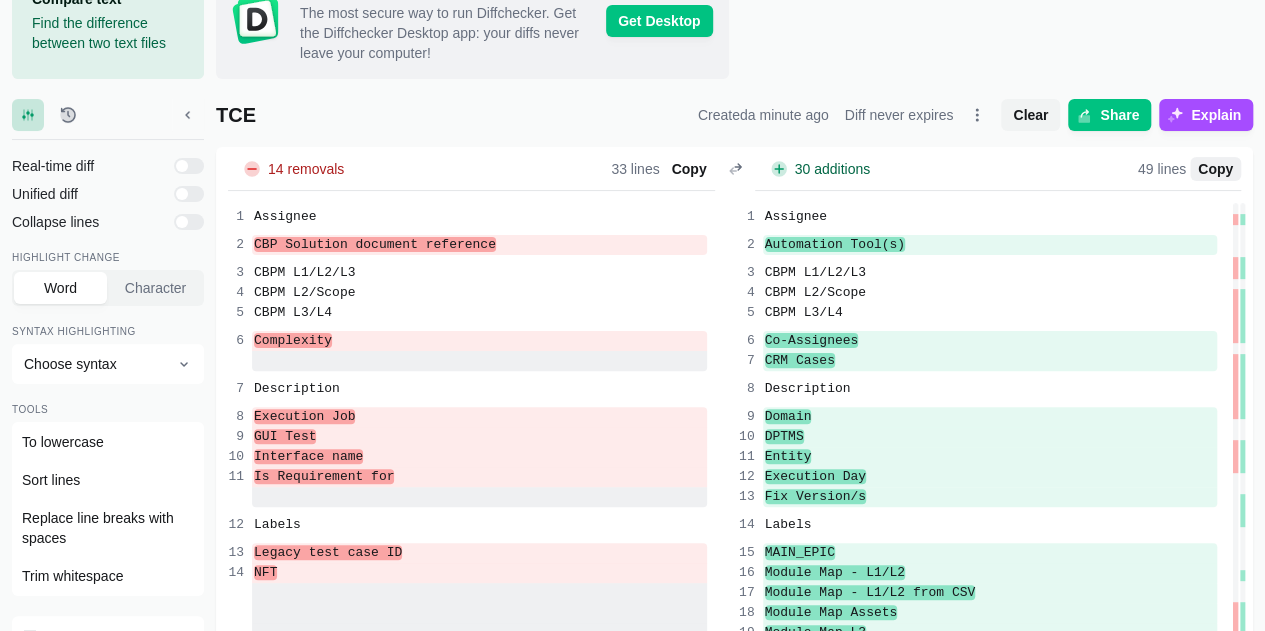 click on "Copy" at bounding box center [1215, 169] 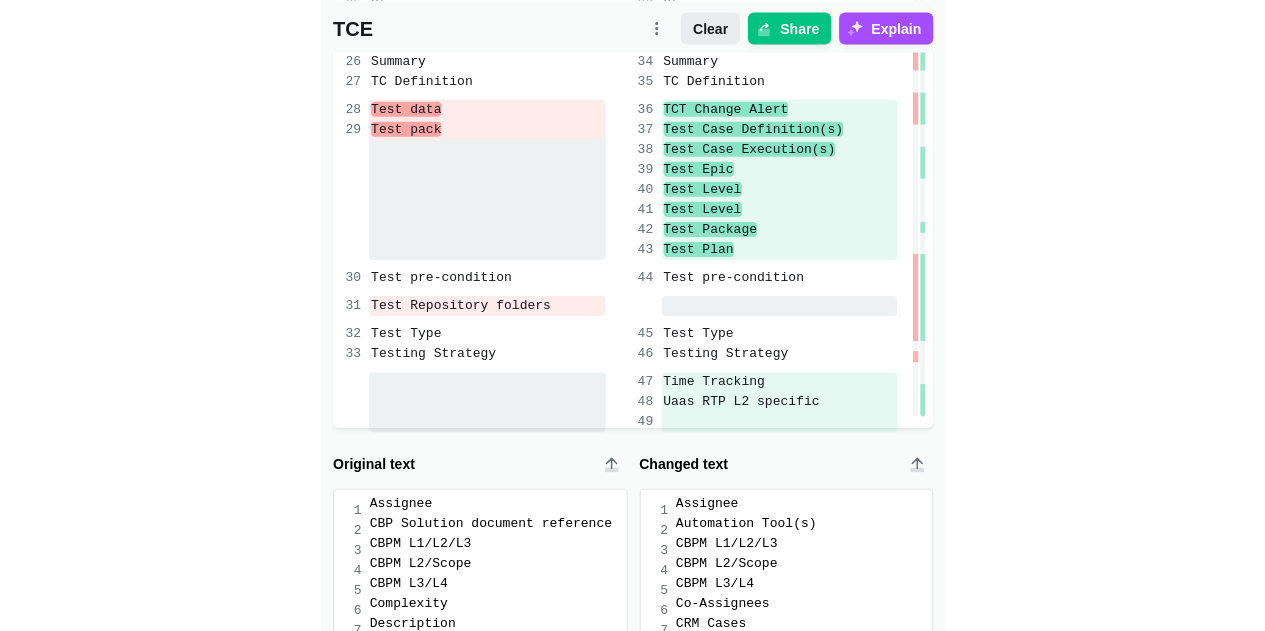 scroll, scrollTop: 1097, scrollLeft: 0, axis: vertical 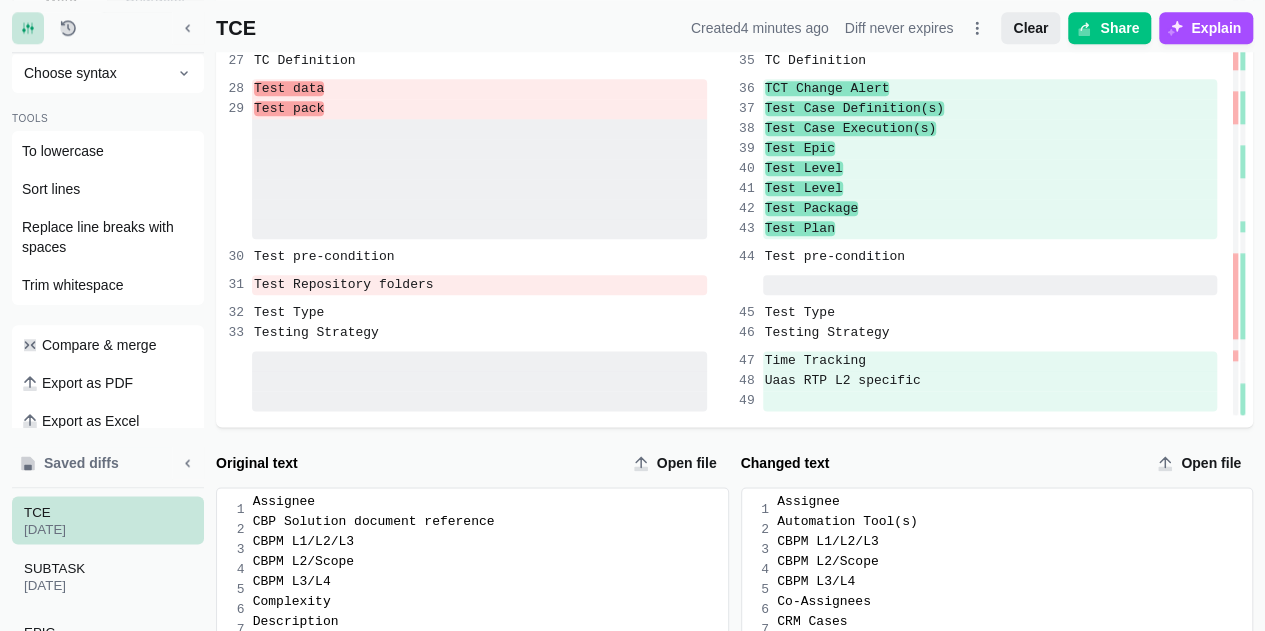click on "Clear" at bounding box center [1030, 28] 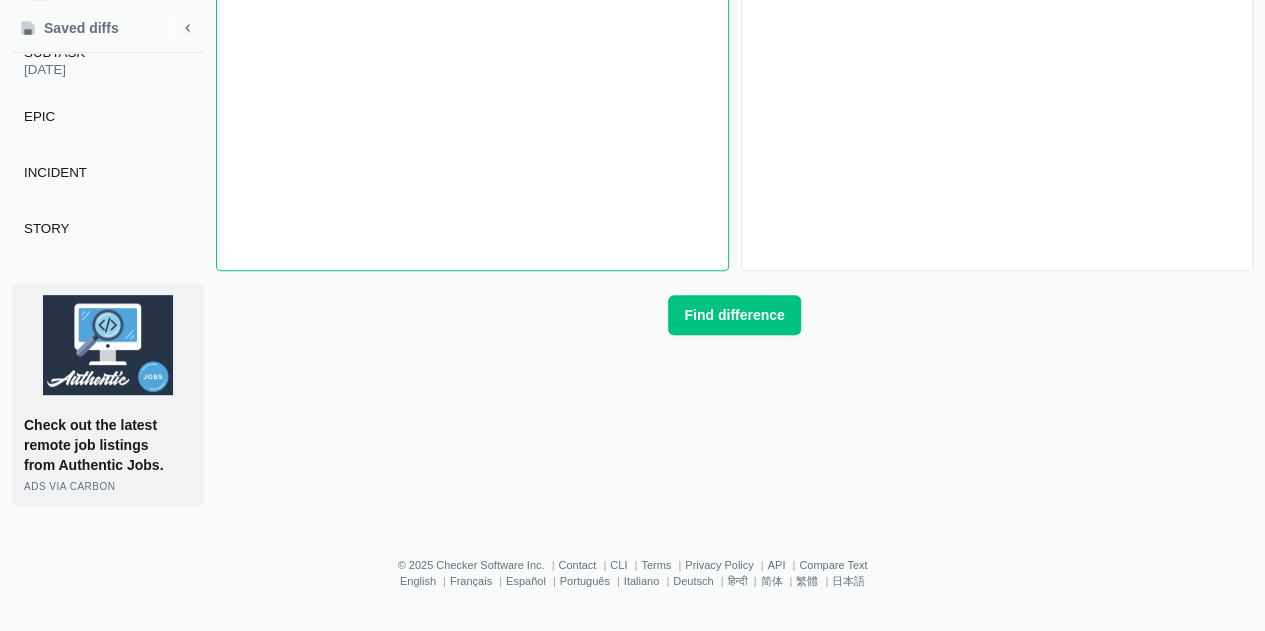 scroll, scrollTop: 0, scrollLeft: 0, axis: both 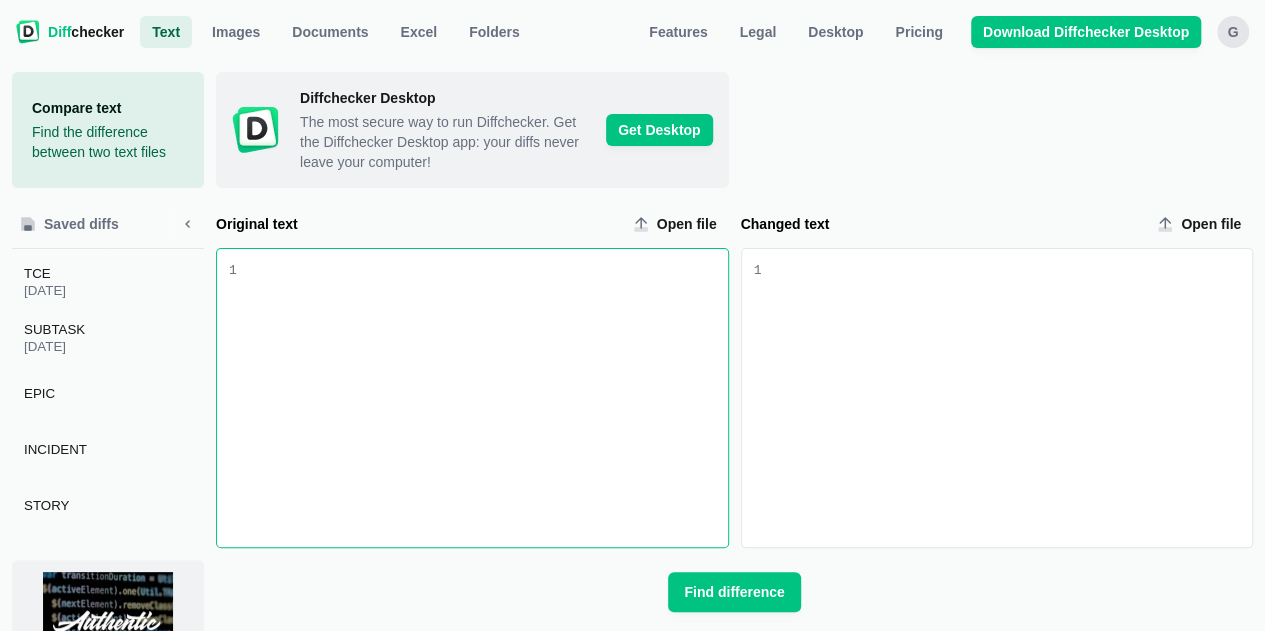 click at bounding box center [482, 398] 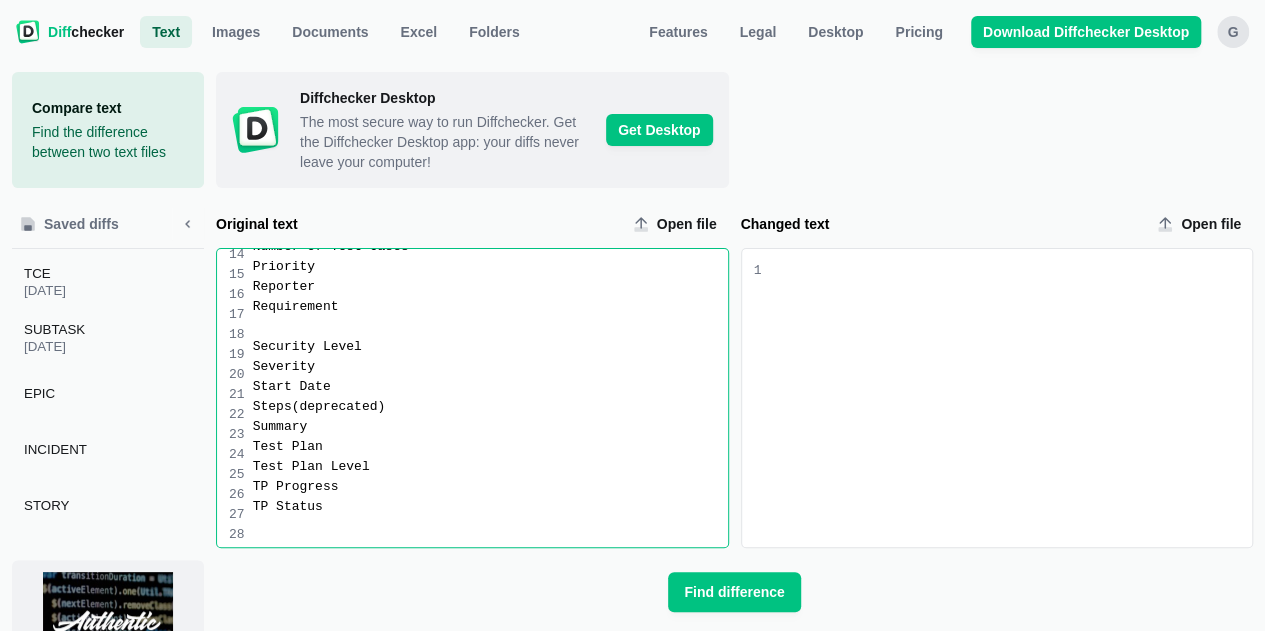 scroll, scrollTop: 266, scrollLeft: 0, axis: vertical 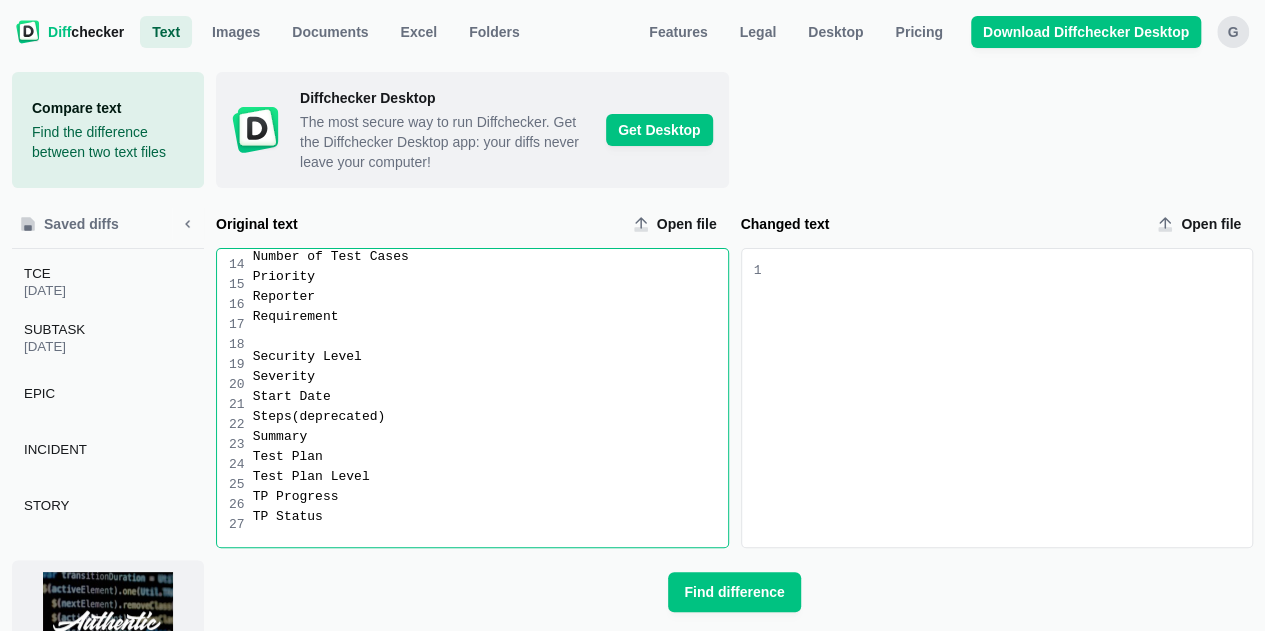 click on "Security Level" at bounding box center [490, 357] 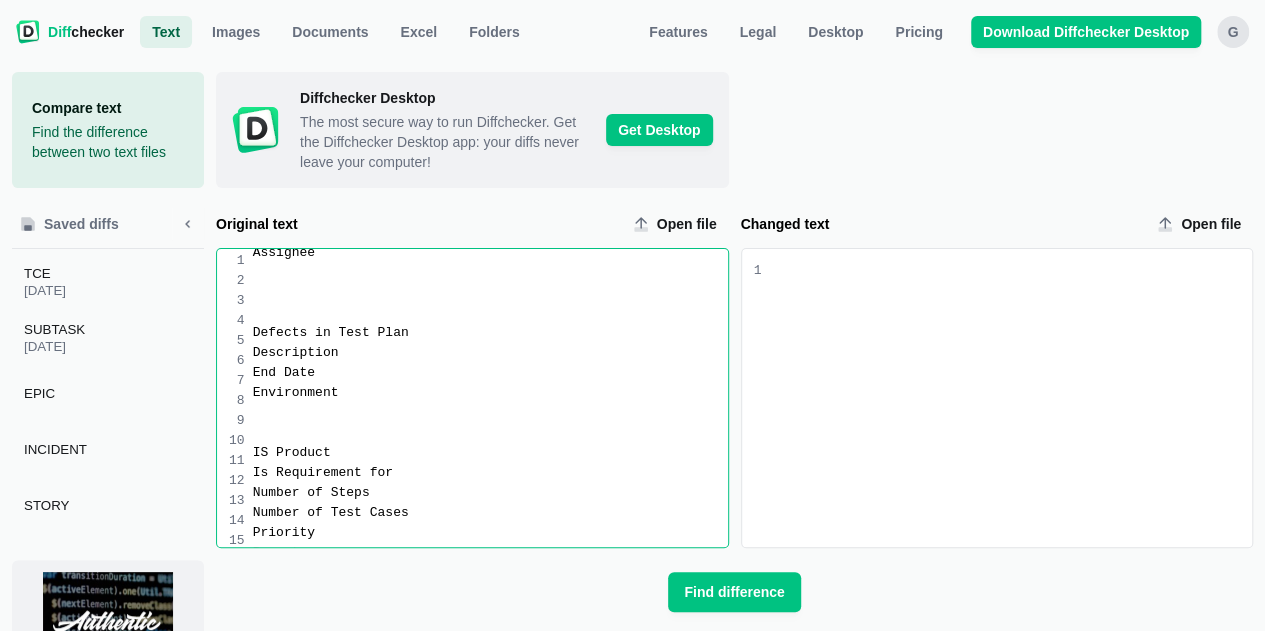 scroll, scrollTop: 7, scrollLeft: 0, axis: vertical 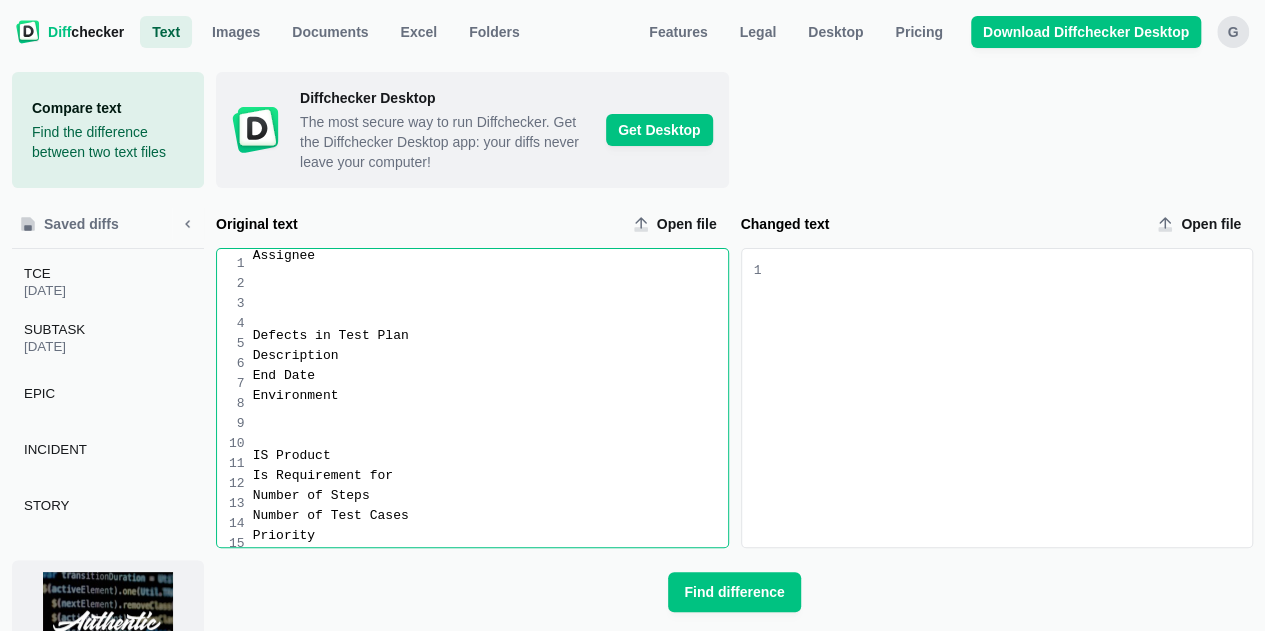 click at bounding box center (490, 436) 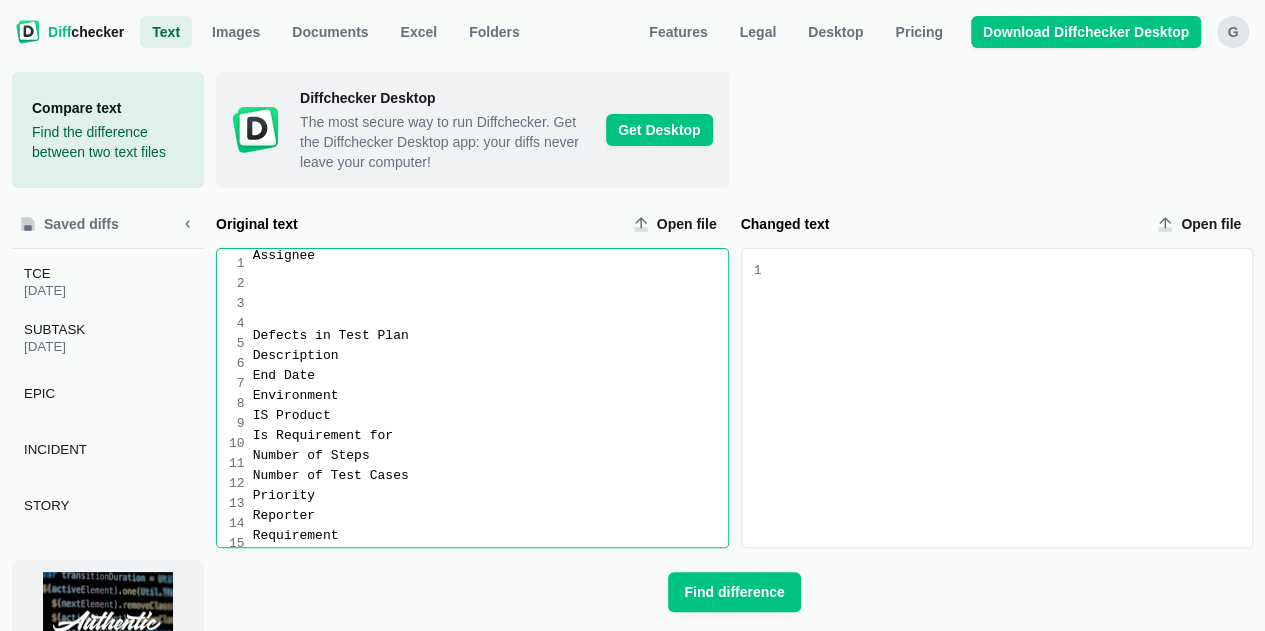 click at bounding box center (490, 316) 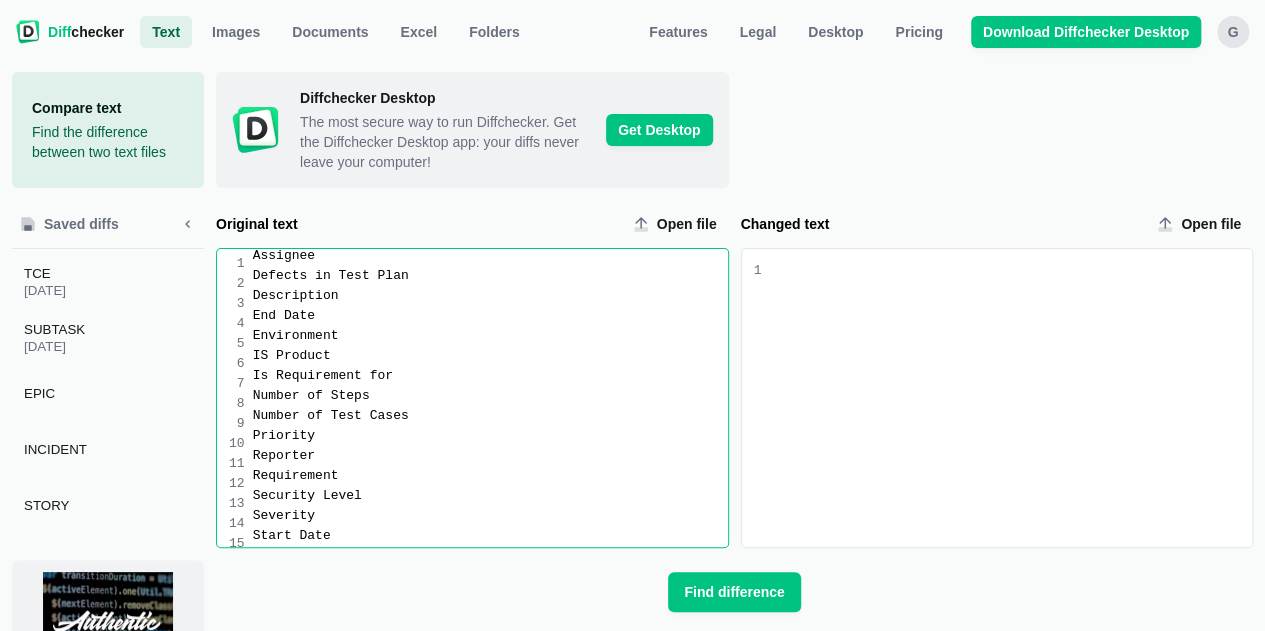 scroll, scrollTop: 146, scrollLeft: 0, axis: vertical 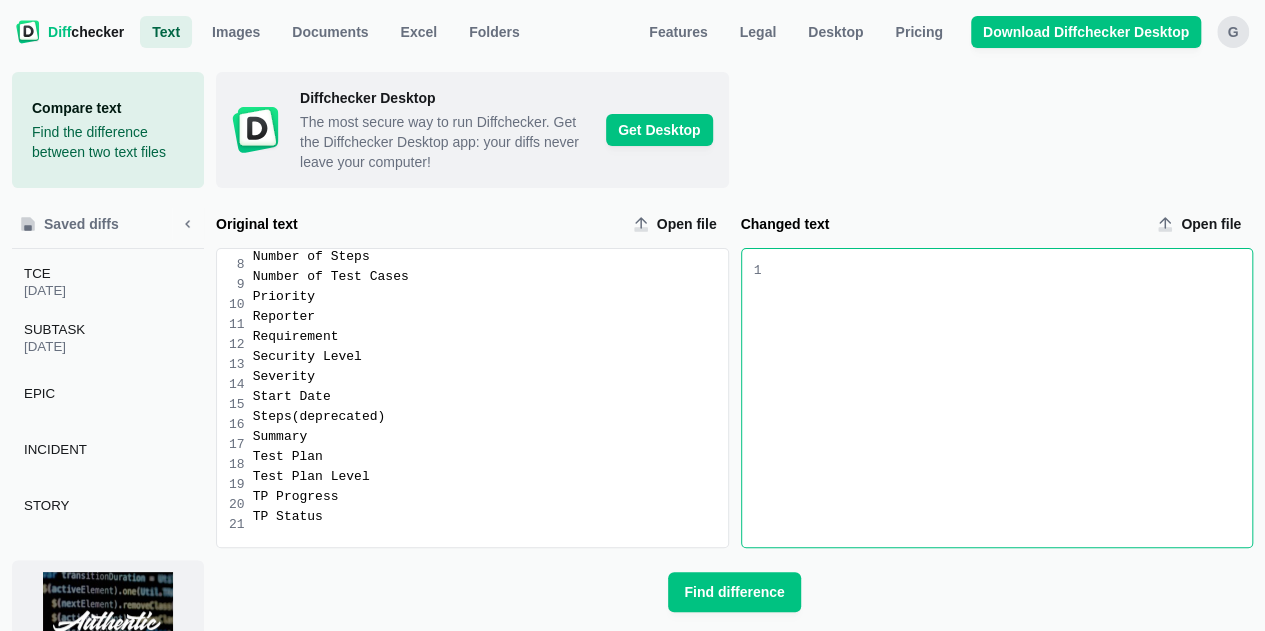 click at bounding box center [1006, 398] 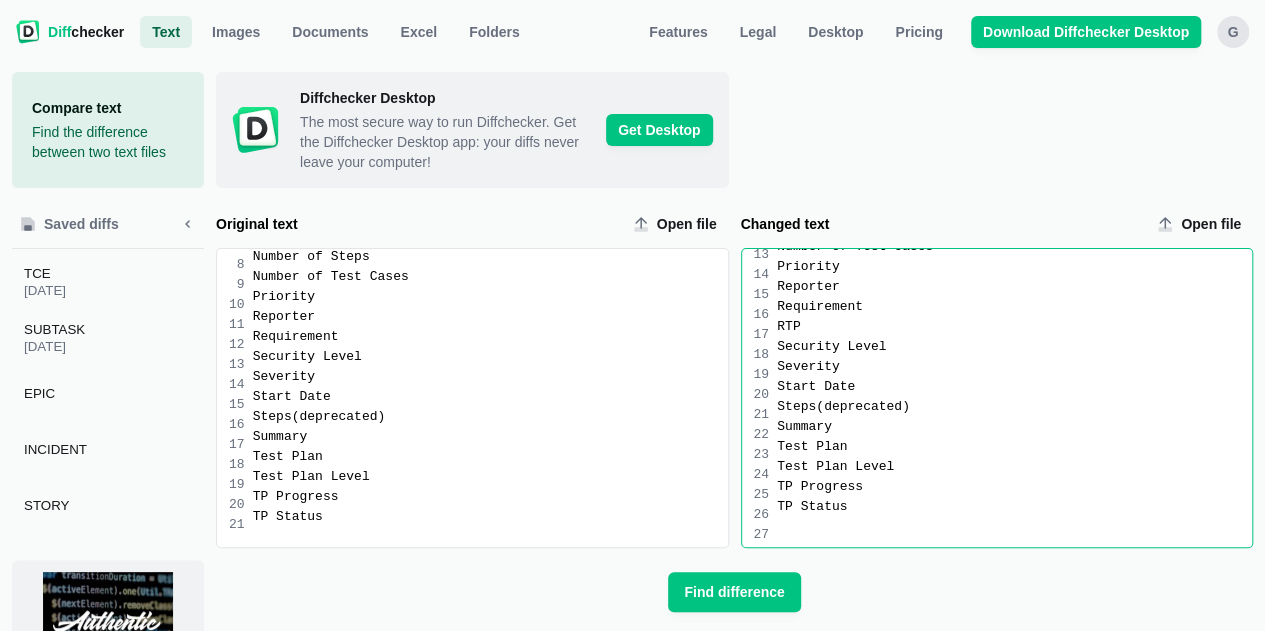 scroll, scrollTop: 246, scrollLeft: 0, axis: vertical 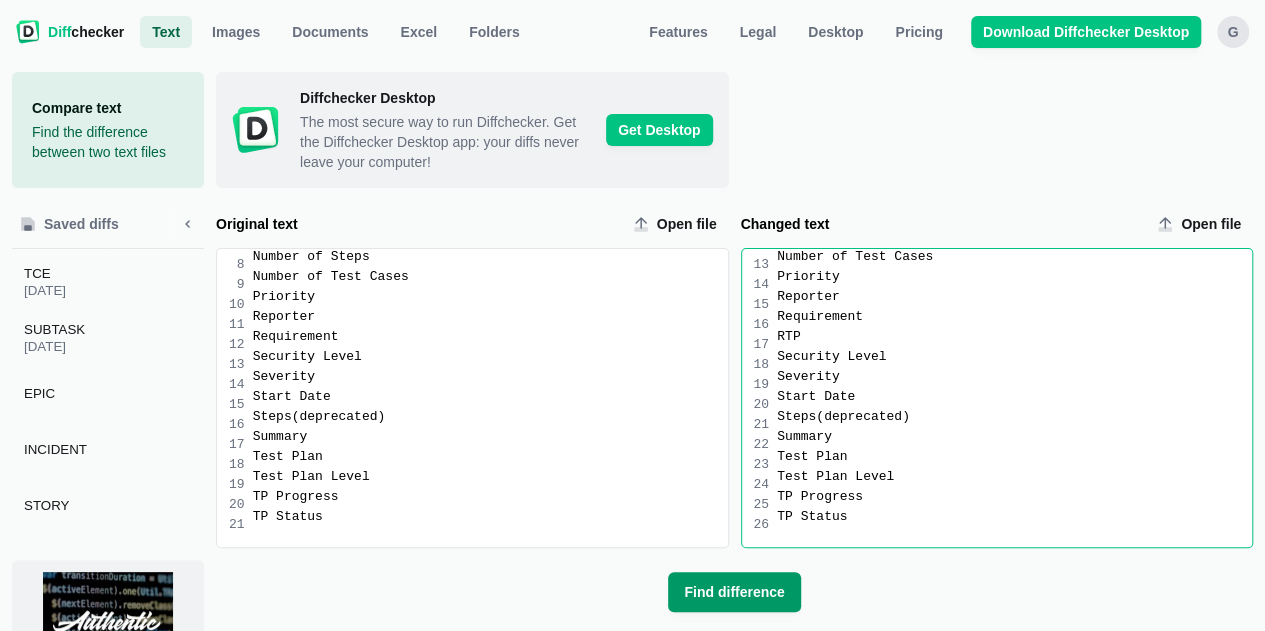 click on "Find difference" at bounding box center [734, 592] 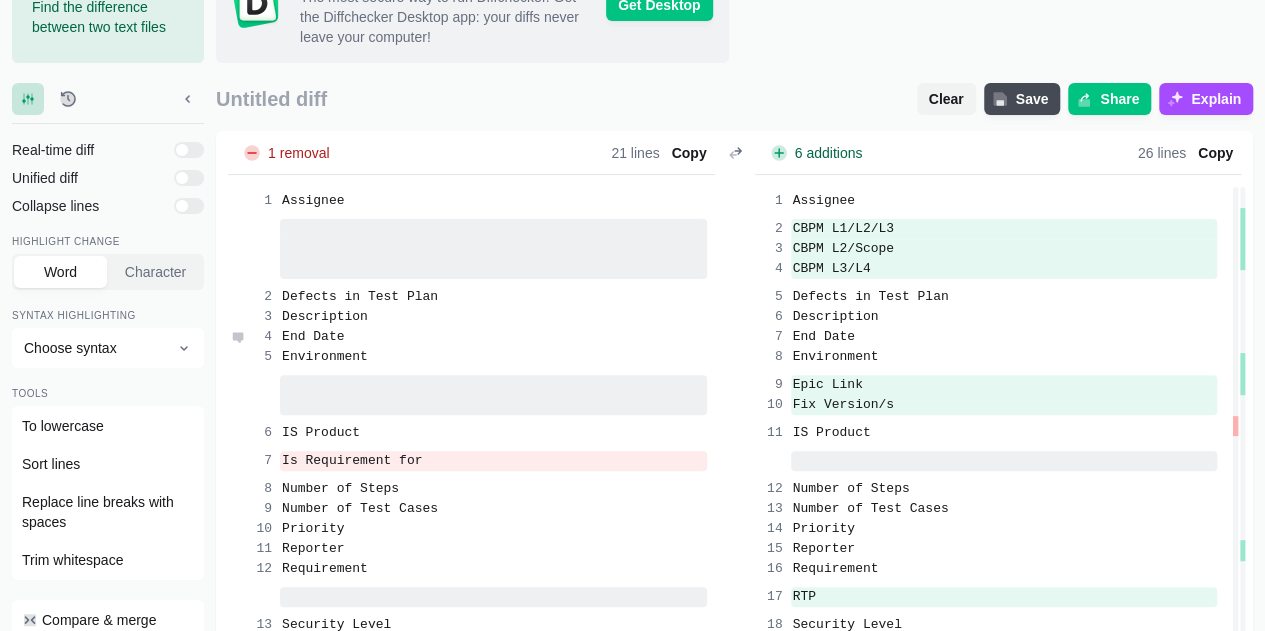 scroll, scrollTop: 129, scrollLeft: 0, axis: vertical 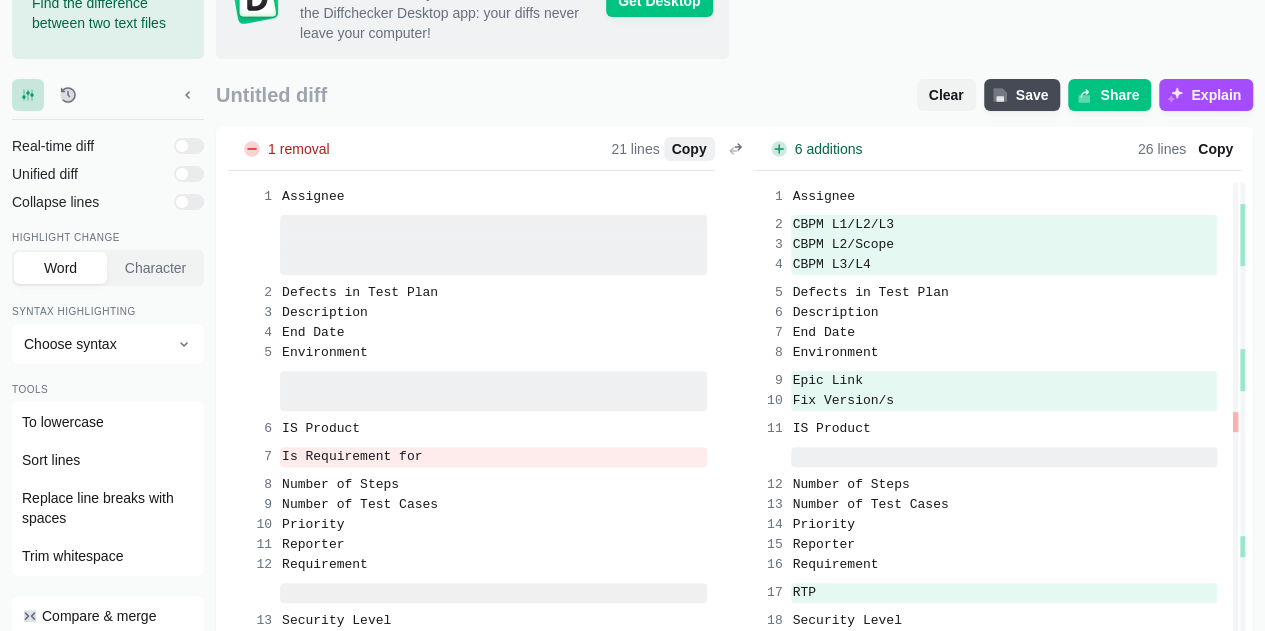 click on "Copy" at bounding box center [689, 149] 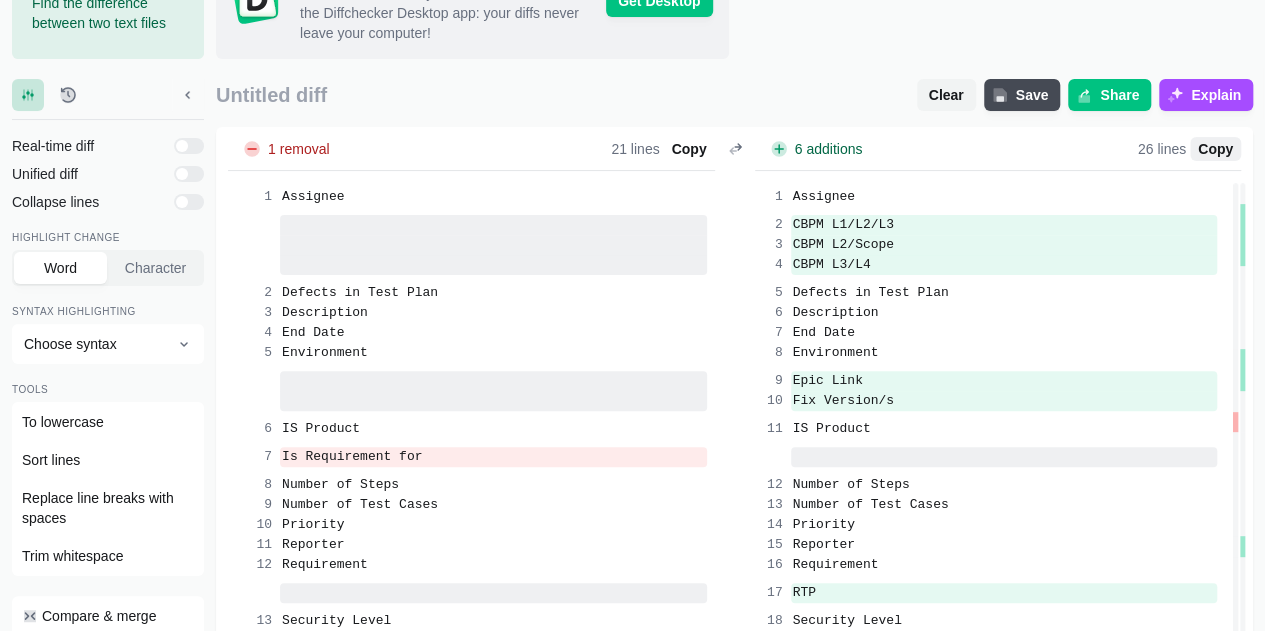 click on "Copy" at bounding box center (1215, 149) 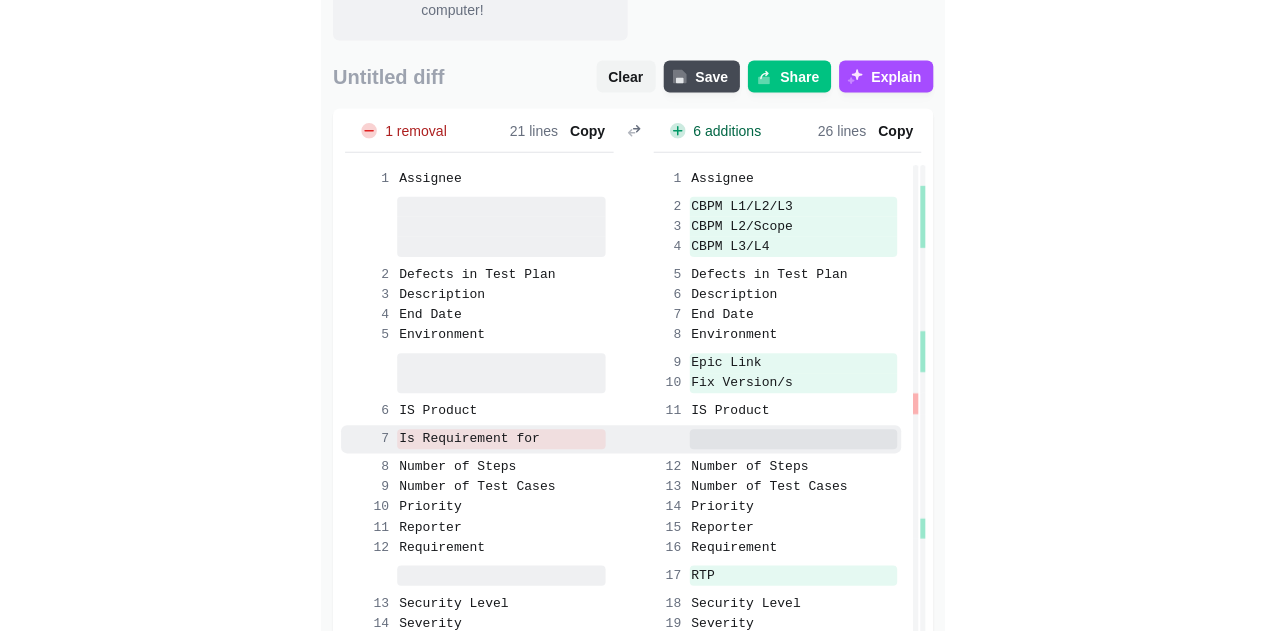 scroll, scrollTop: 193, scrollLeft: 0, axis: vertical 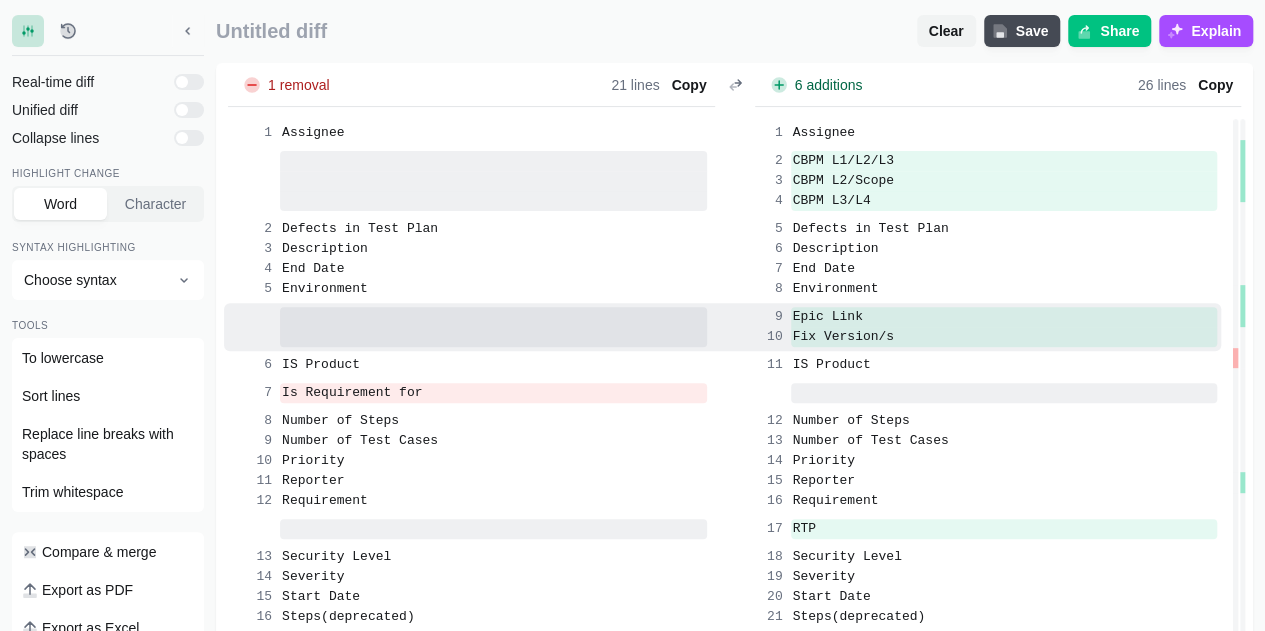 click at bounding box center [493, 337] 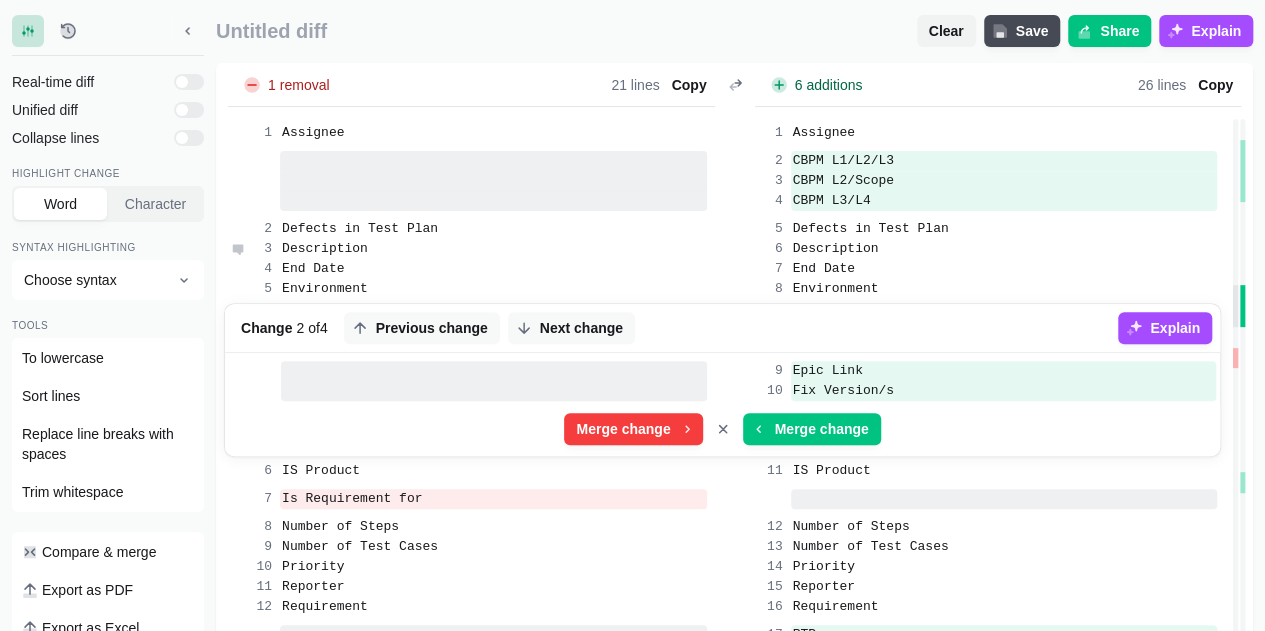click on "Description" at bounding box center (493, 249) 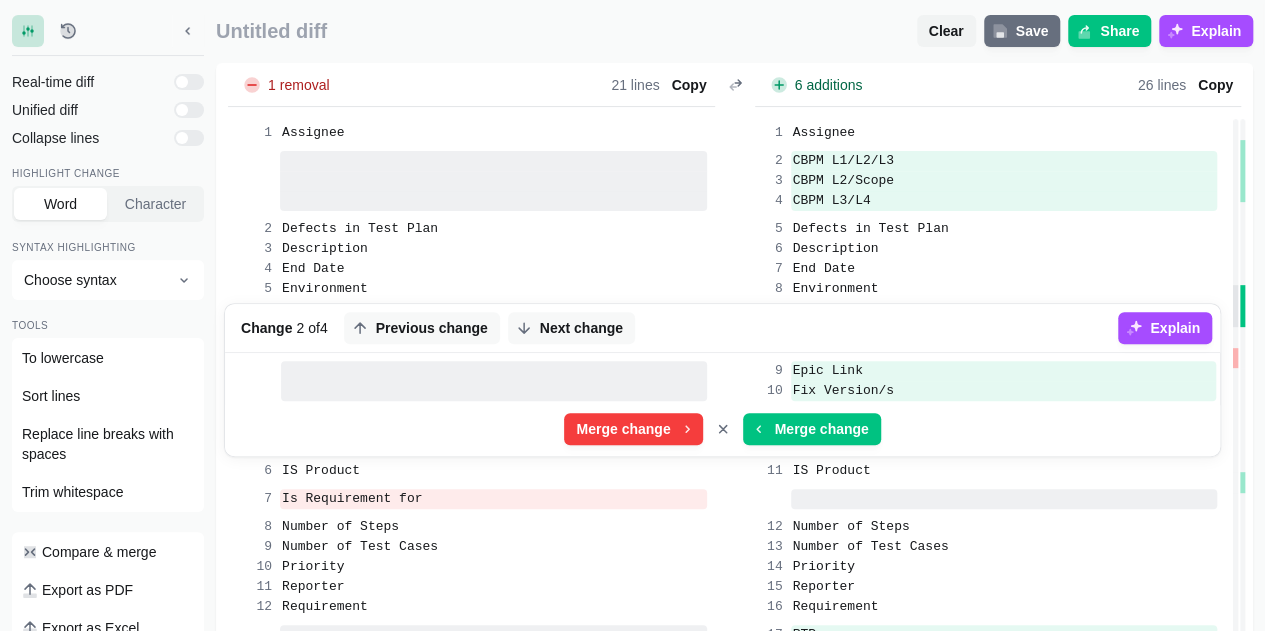 click on "Save" at bounding box center [1022, 31] 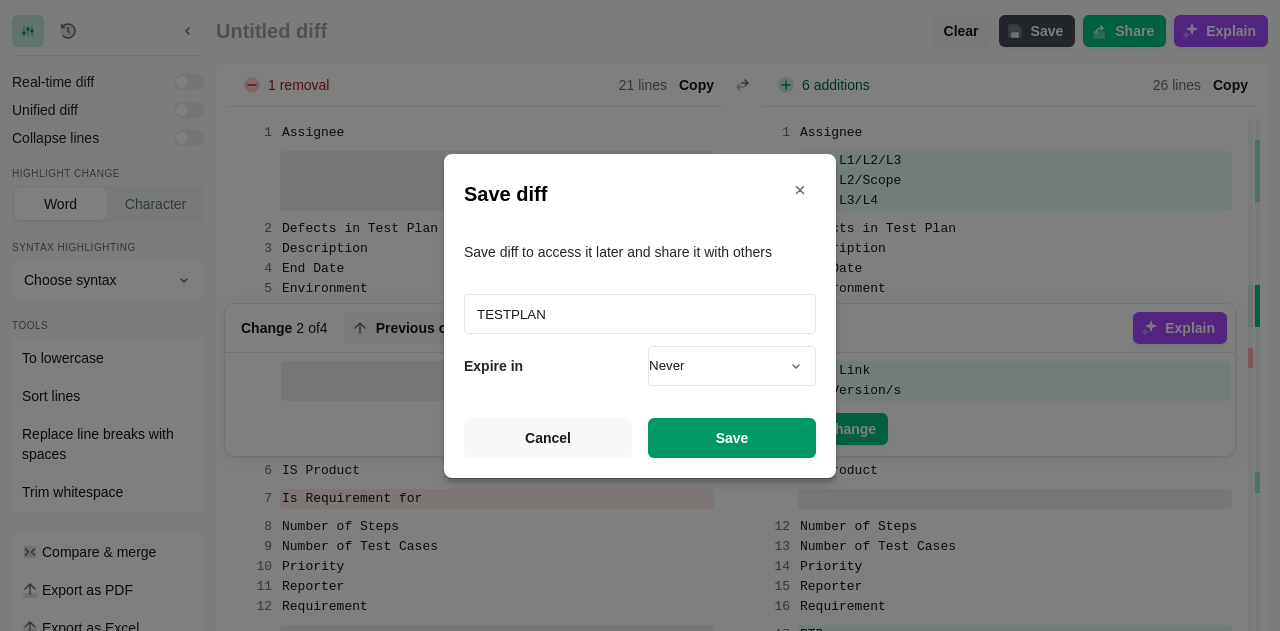 type on "TESTPLAN" 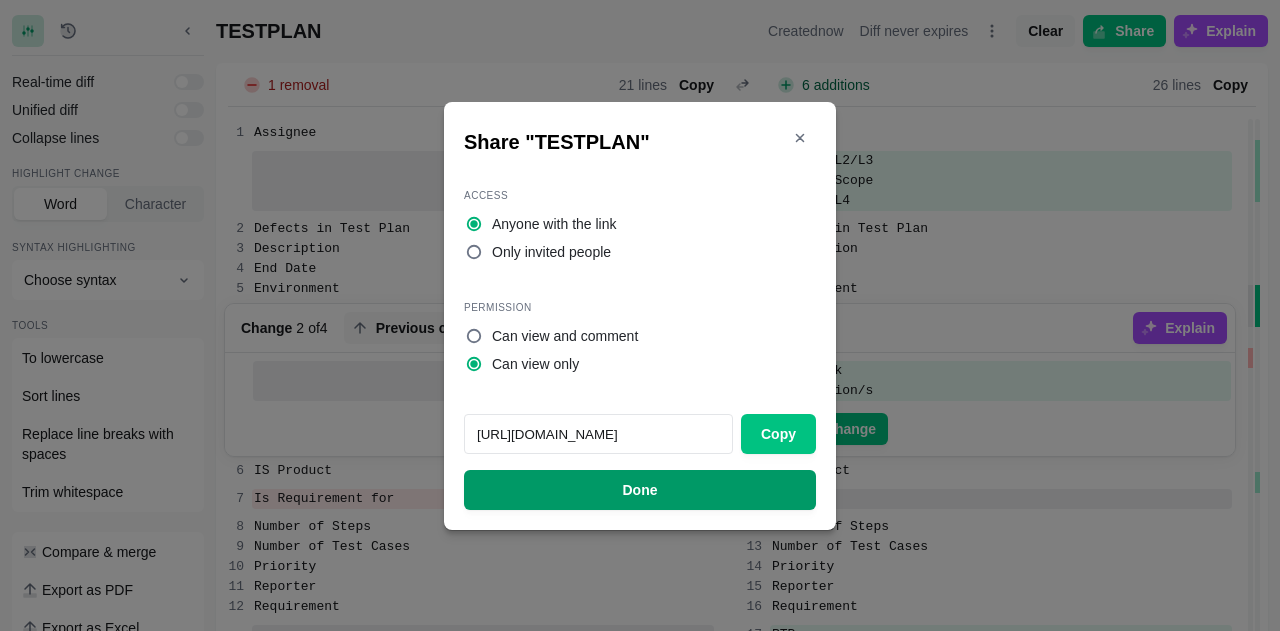 drag, startPoint x: 629, startPoint y: 478, endPoint x: 550, endPoint y: 507, distance: 84.15462 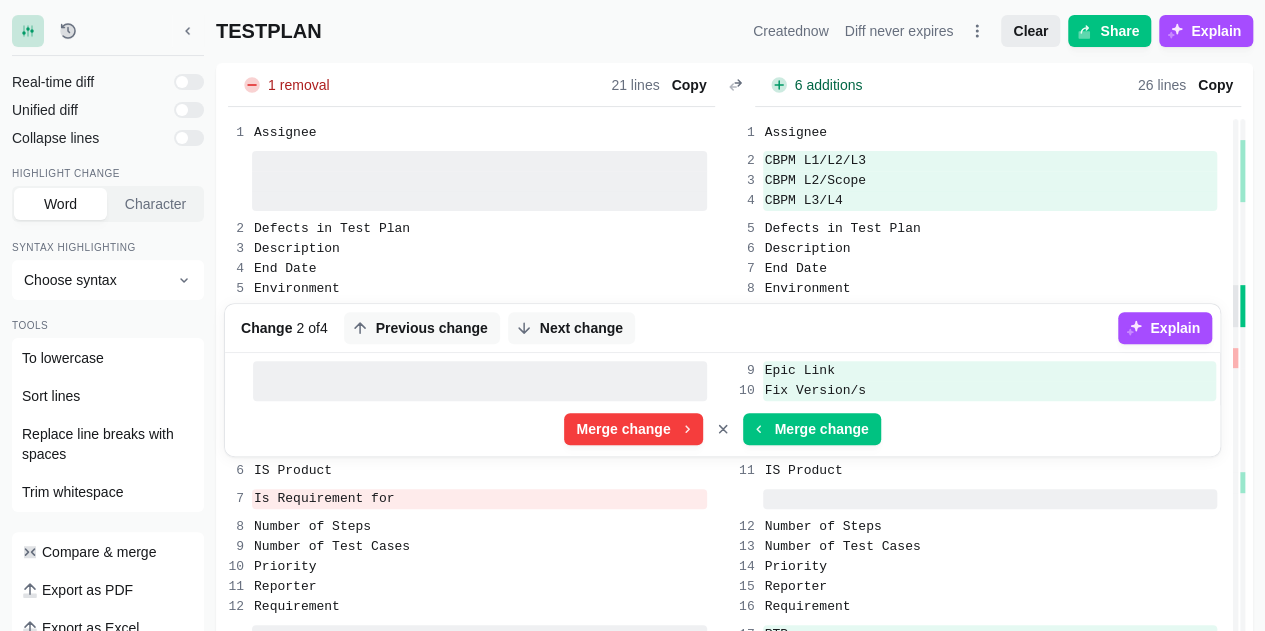 click on "Clear" at bounding box center (1030, 31) 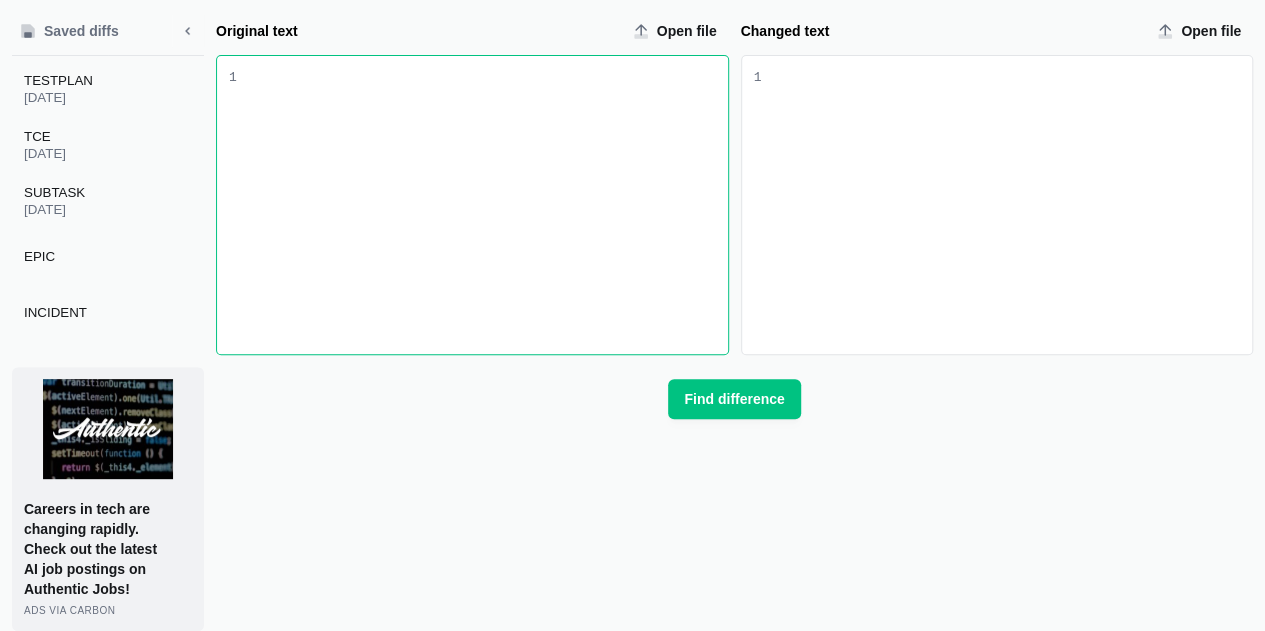 scroll, scrollTop: 0, scrollLeft: 0, axis: both 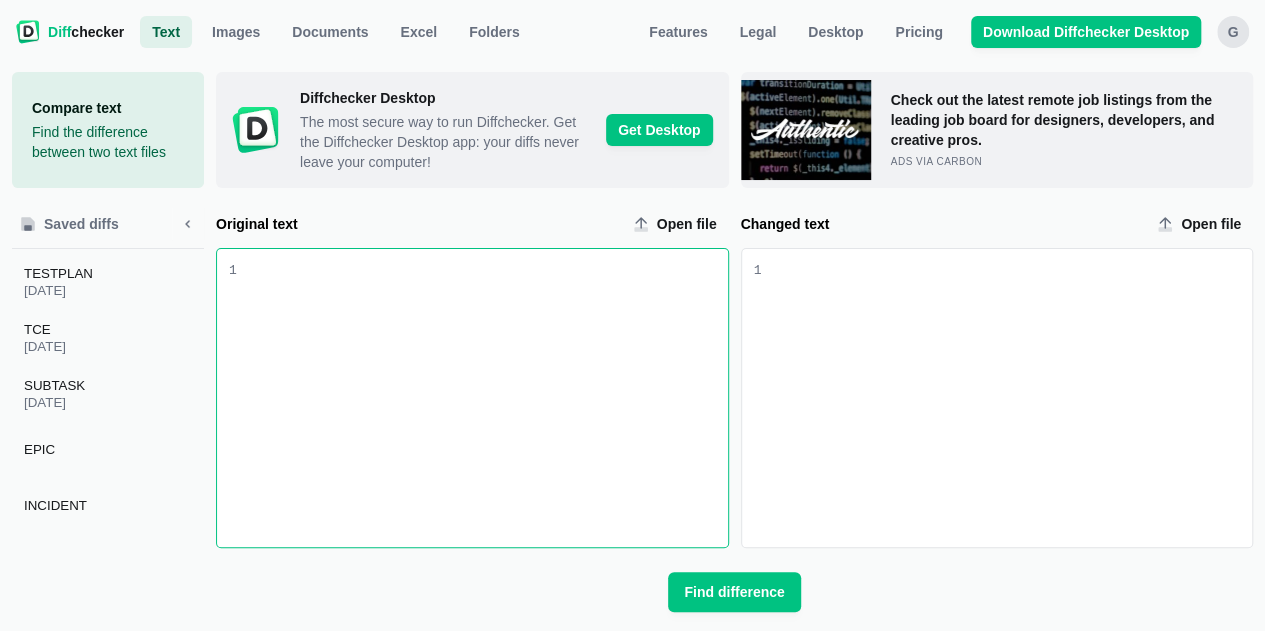 click at bounding box center (482, 398) 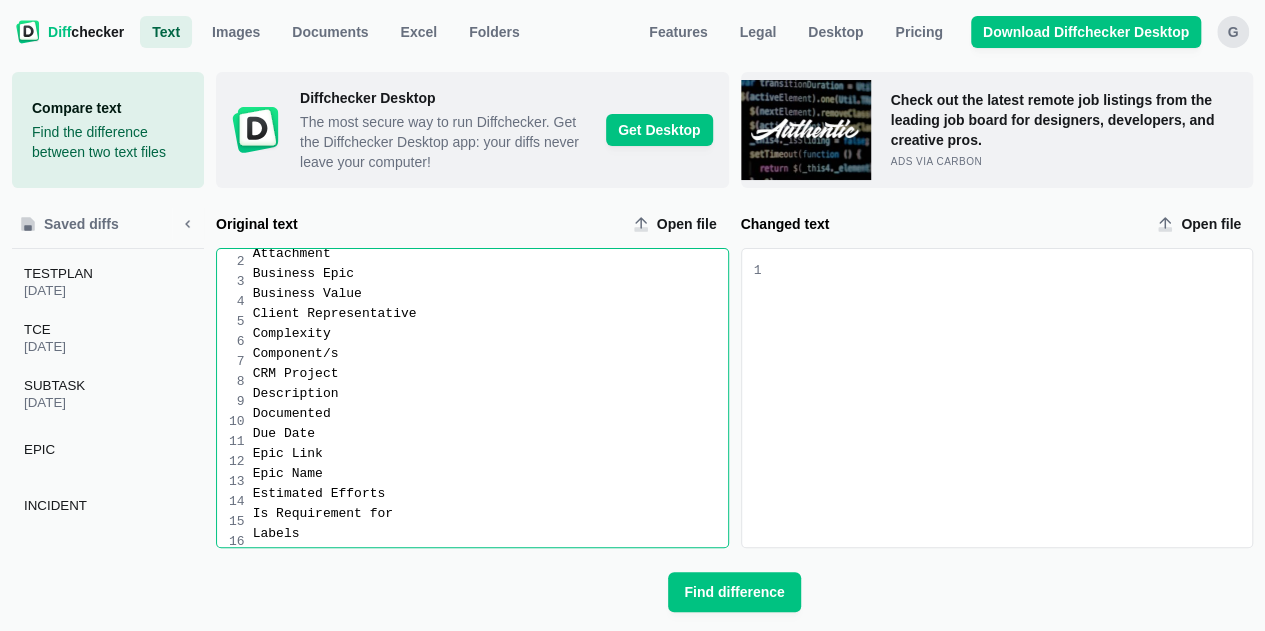 scroll, scrollTop: 0, scrollLeft: 0, axis: both 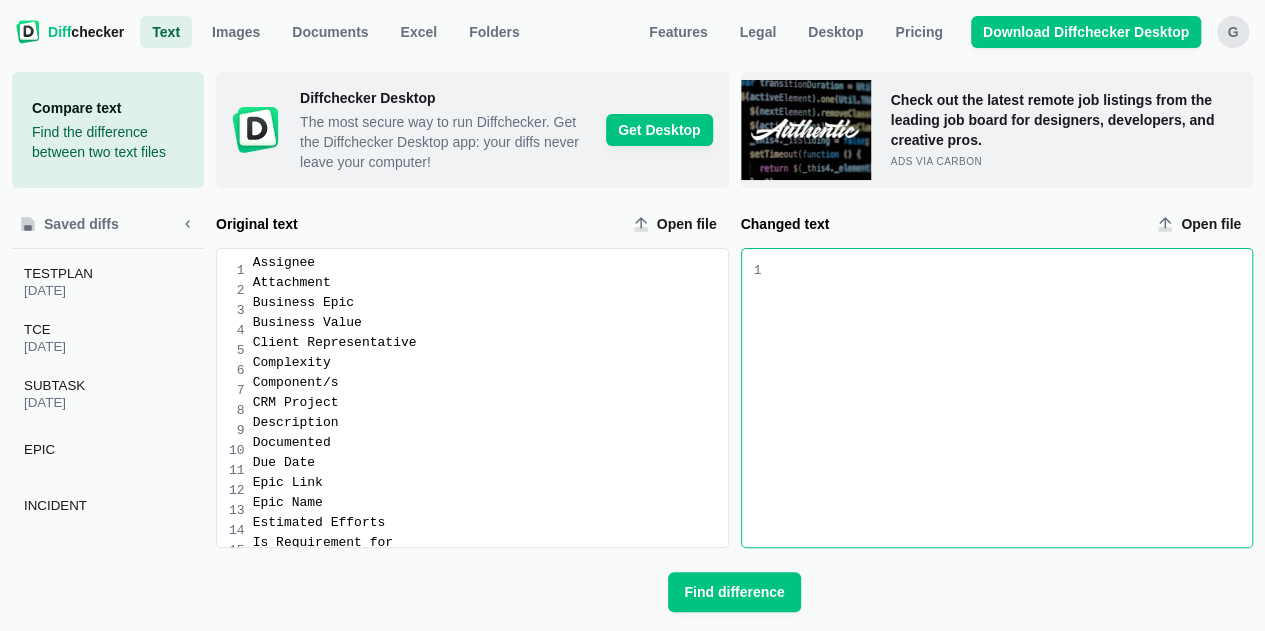 click at bounding box center [1006, 398] 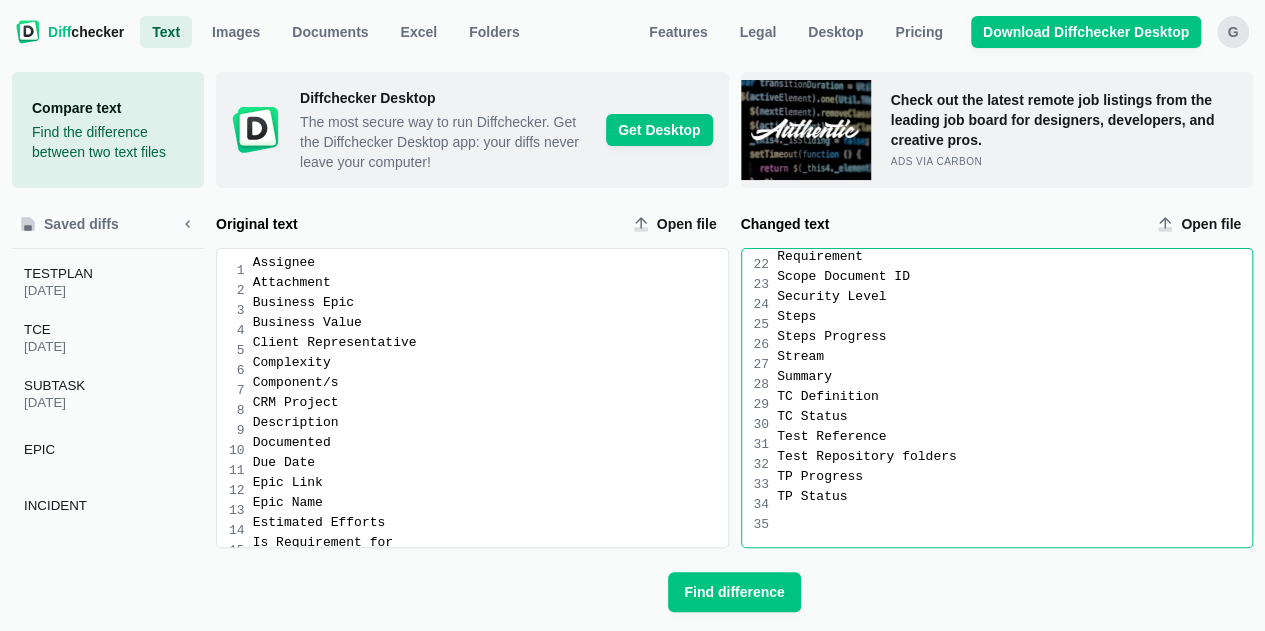 scroll, scrollTop: 406, scrollLeft: 0, axis: vertical 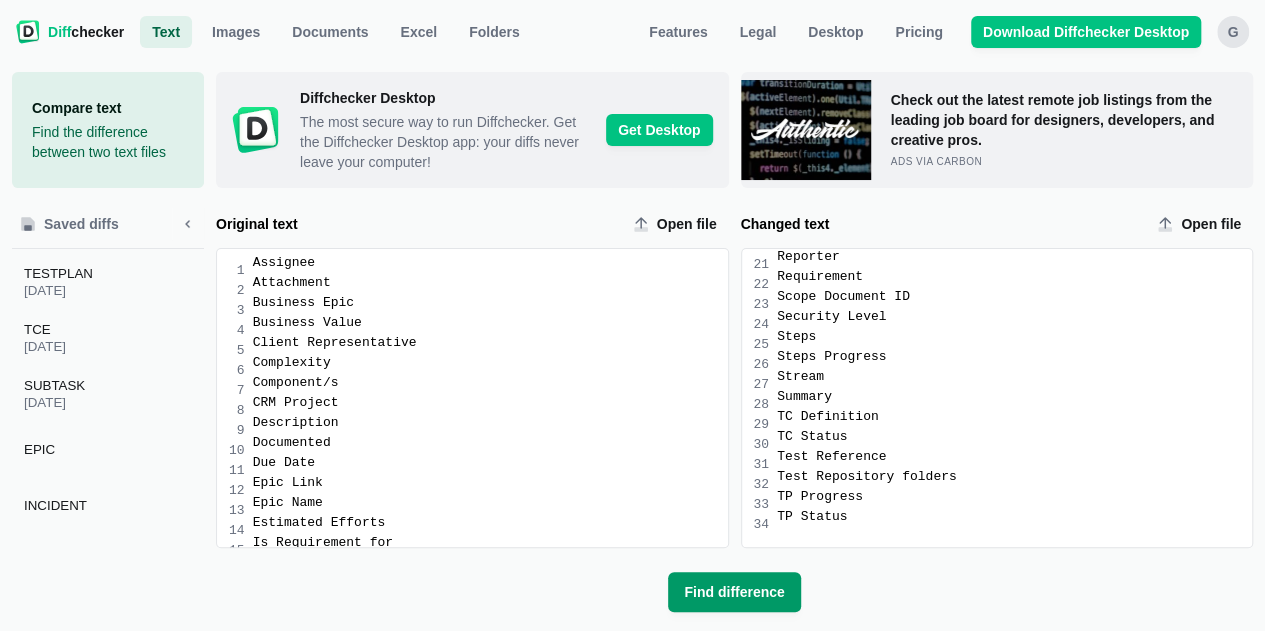 click on "Find difference" at bounding box center (734, 592) 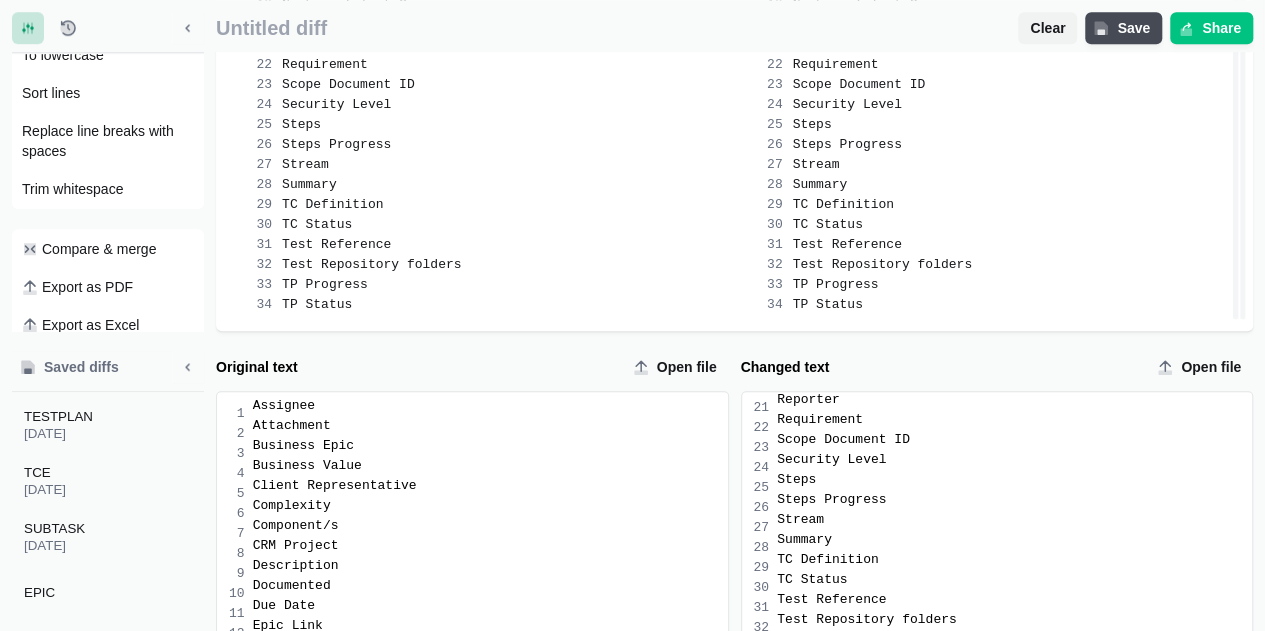 scroll, scrollTop: 781, scrollLeft: 0, axis: vertical 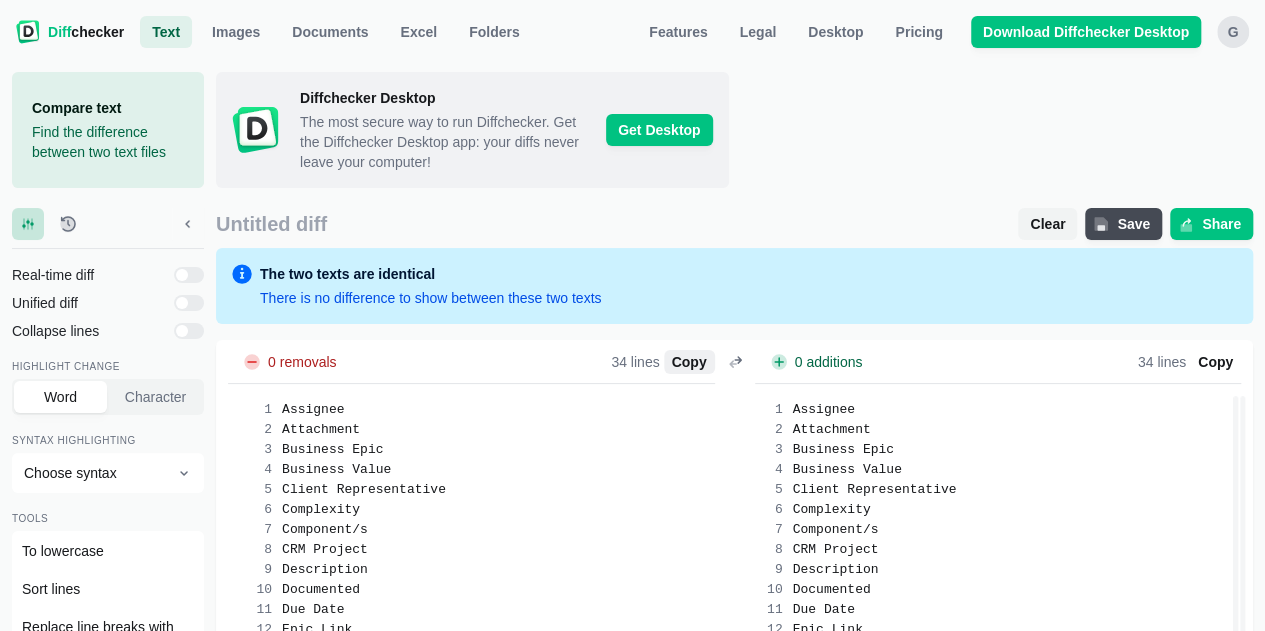 click on "Copy" at bounding box center [689, 362] 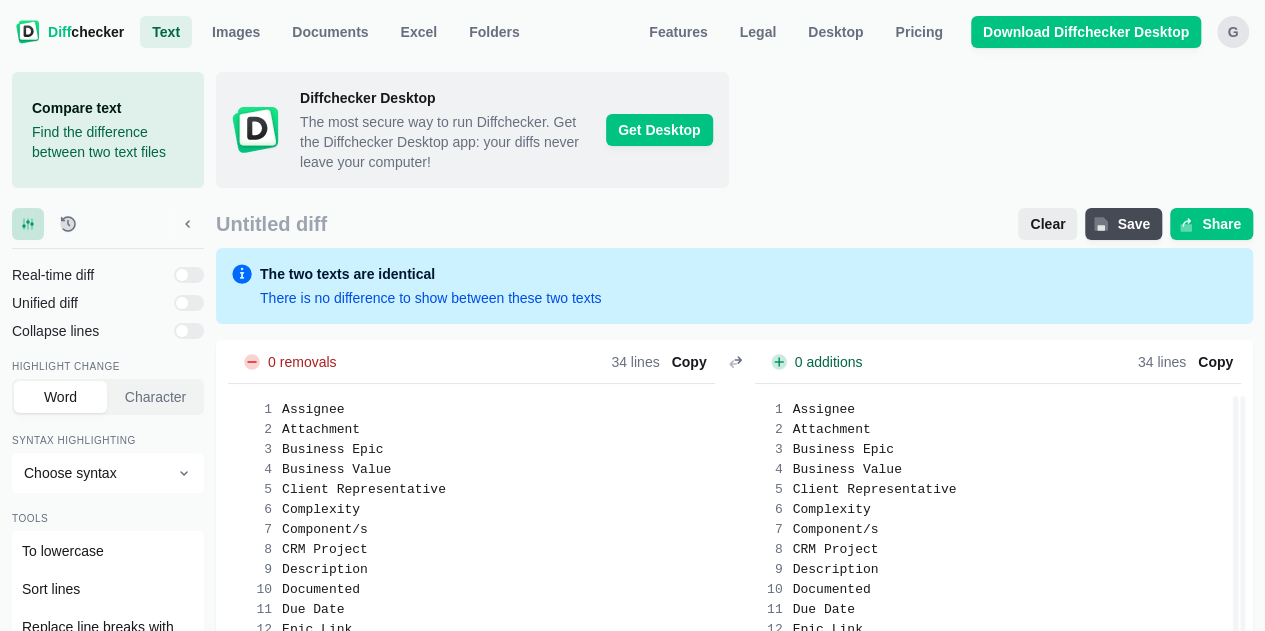 click on "Clear" at bounding box center [1047, 224] 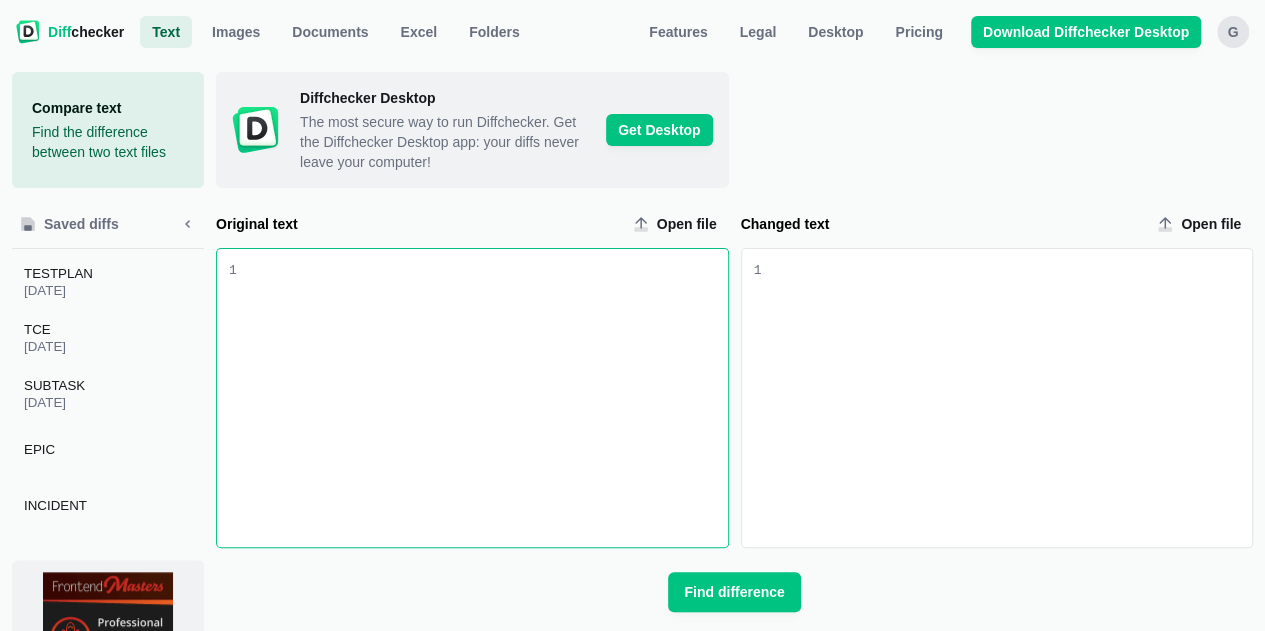 click at bounding box center (482, 398) 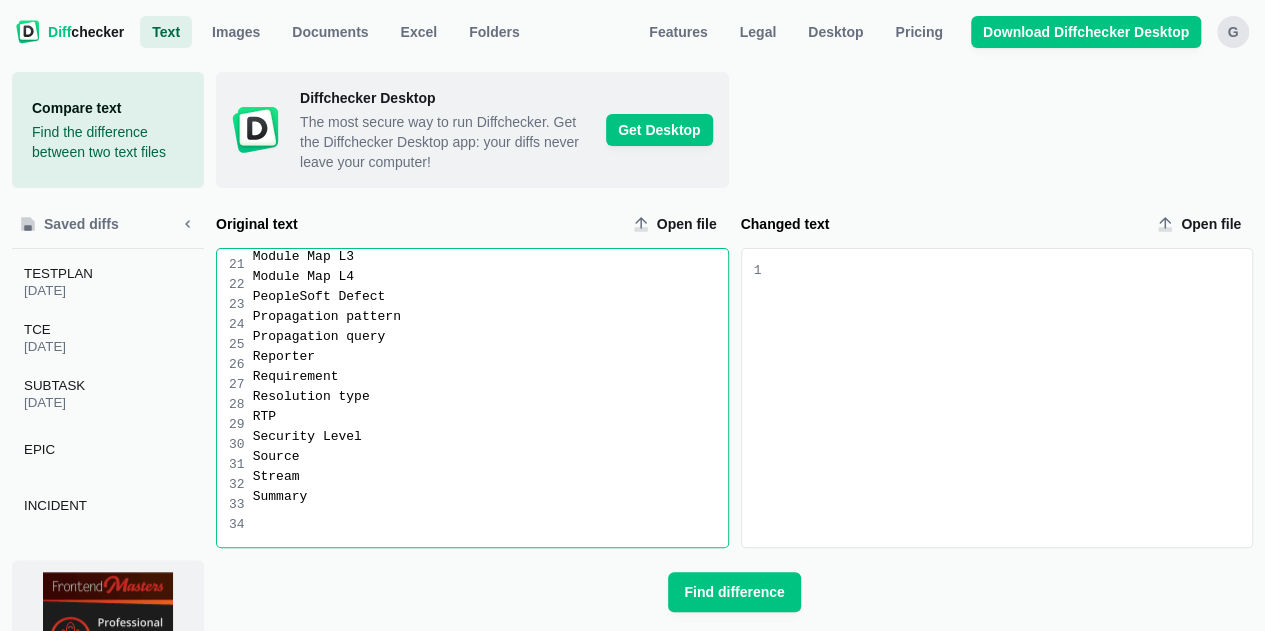 scroll, scrollTop: 386, scrollLeft: 0, axis: vertical 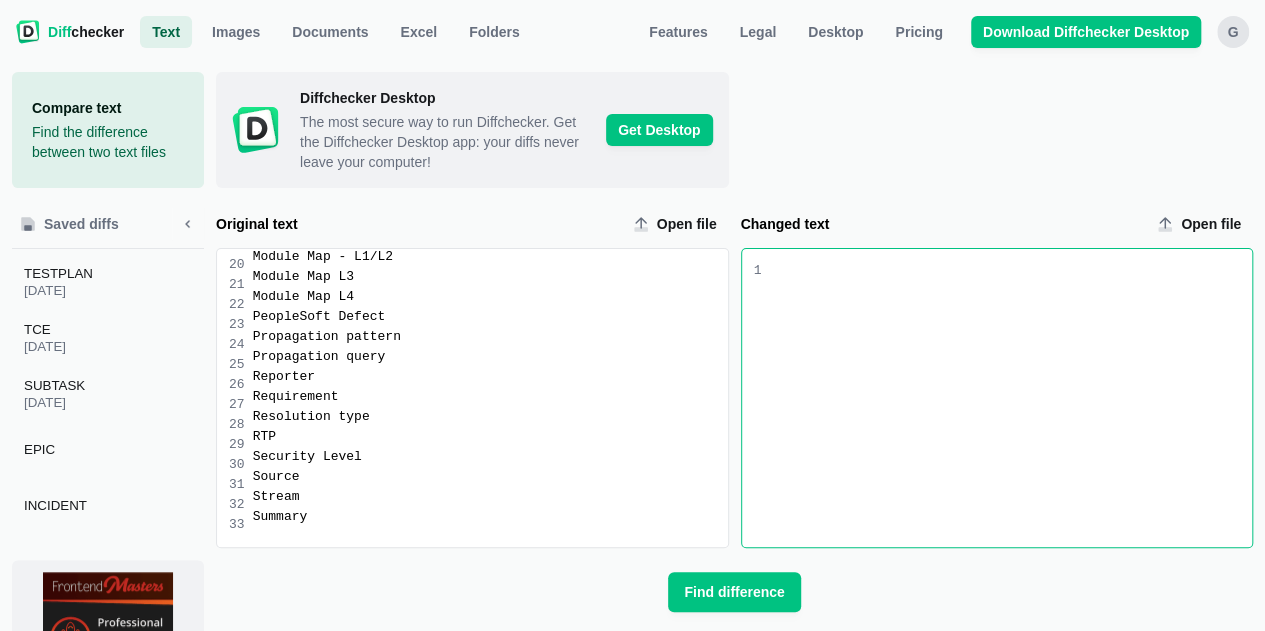 click at bounding box center (1006, 398) 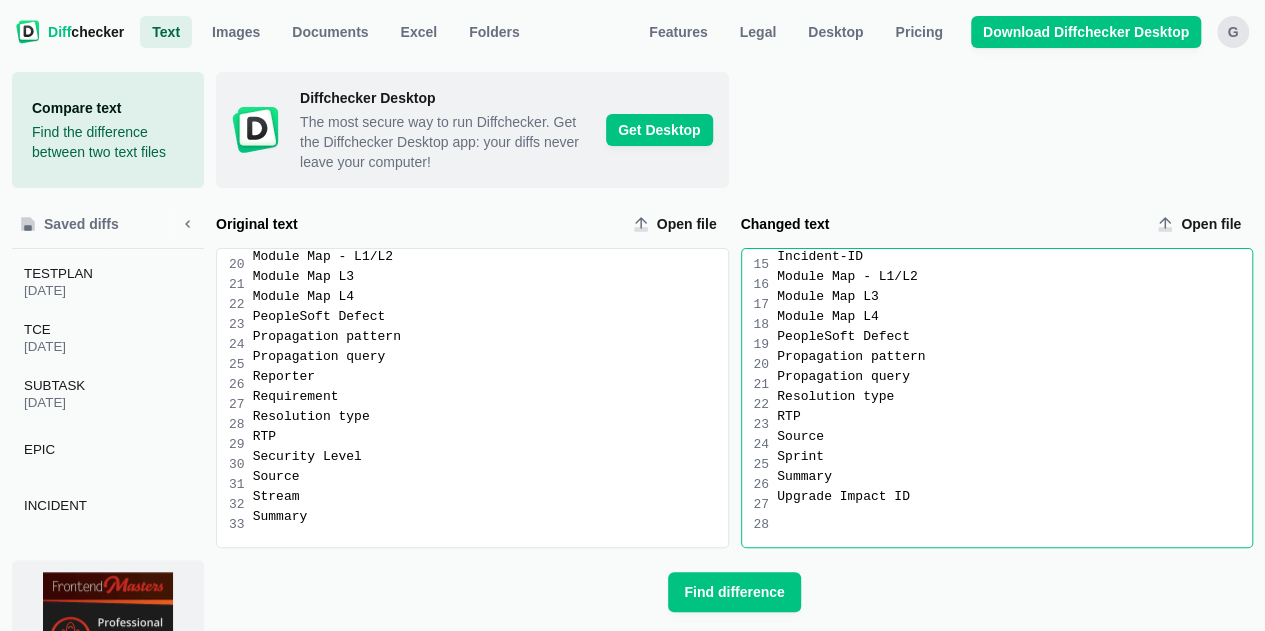 scroll, scrollTop: 266, scrollLeft: 0, axis: vertical 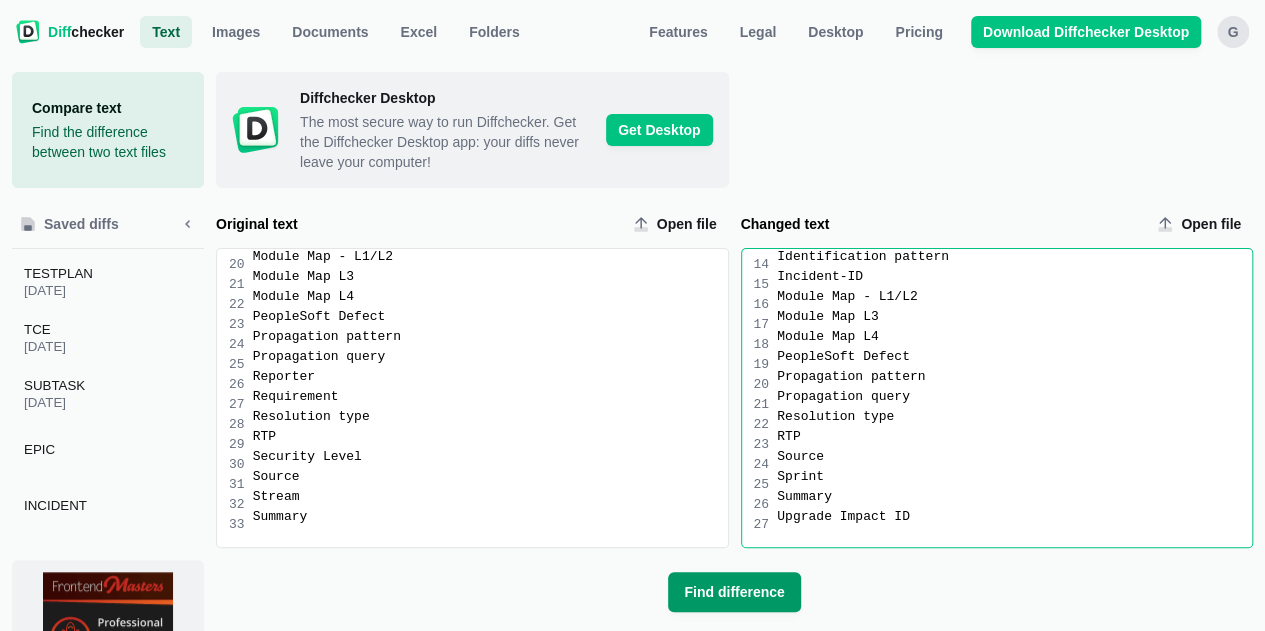 click on "Find difference" at bounding box center (734, 592) 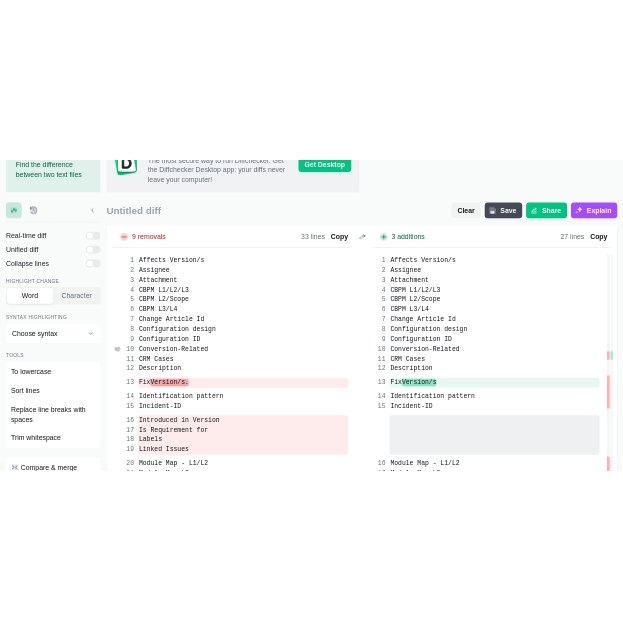 scroll, scrollTop: 0, scrollLeft: 0, axis: both 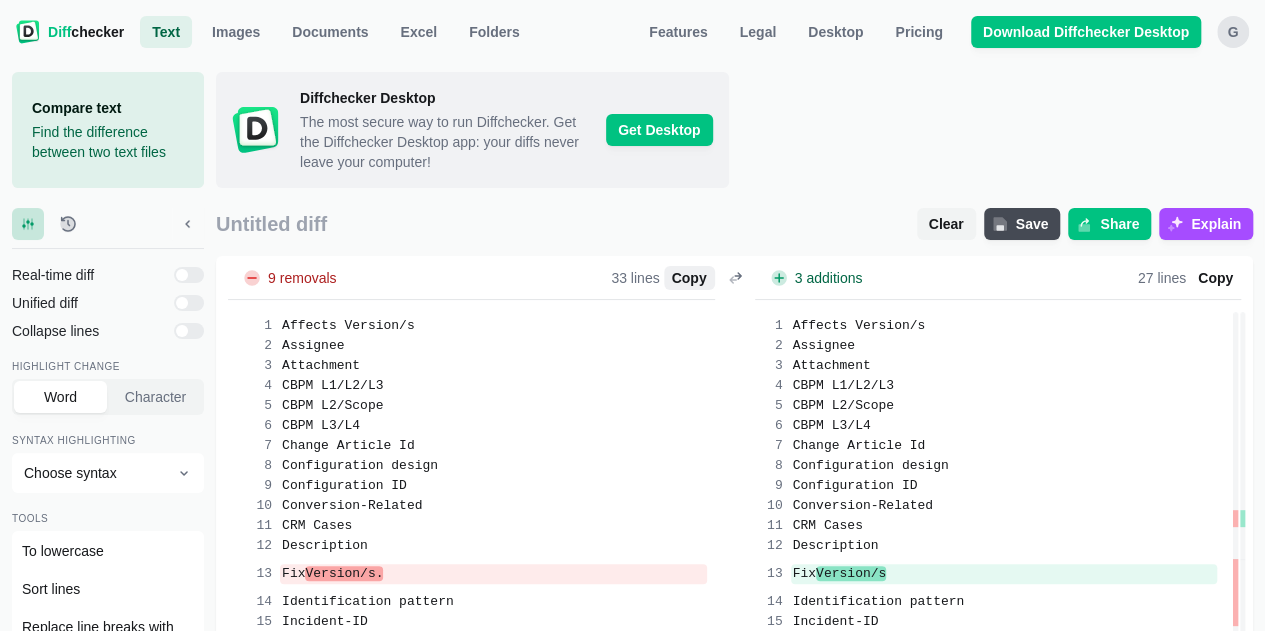 click on "Copy" at bounding box center (689, 278) 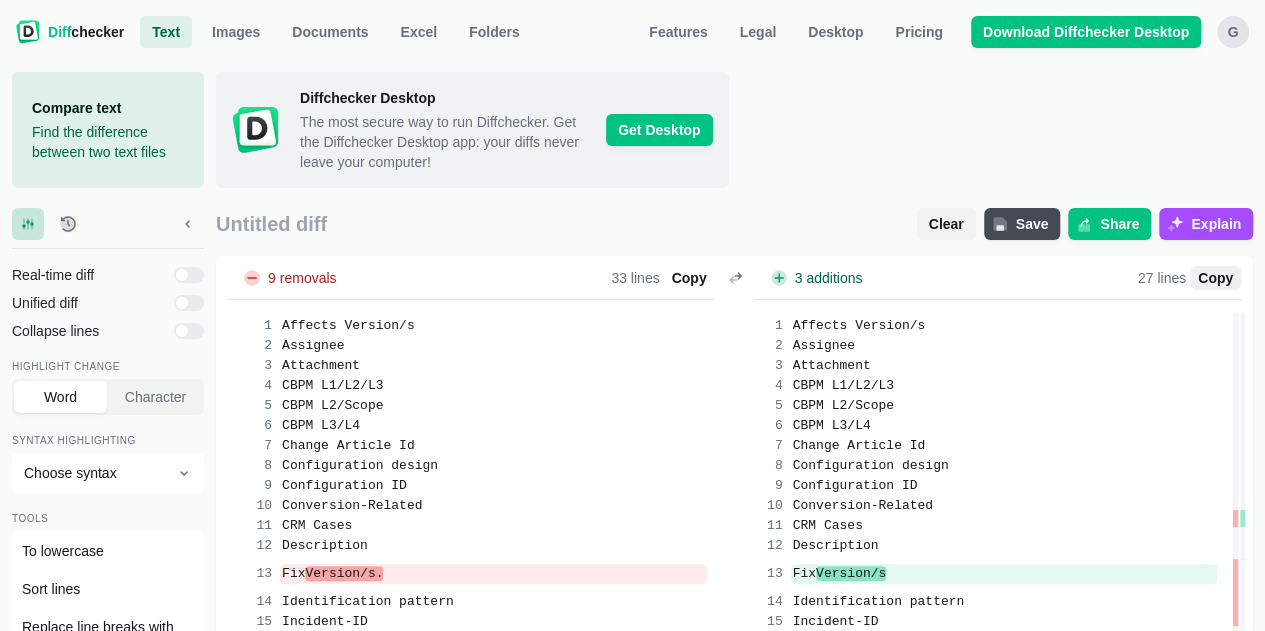 click on "Copy" at bounding box center [1215, 278] 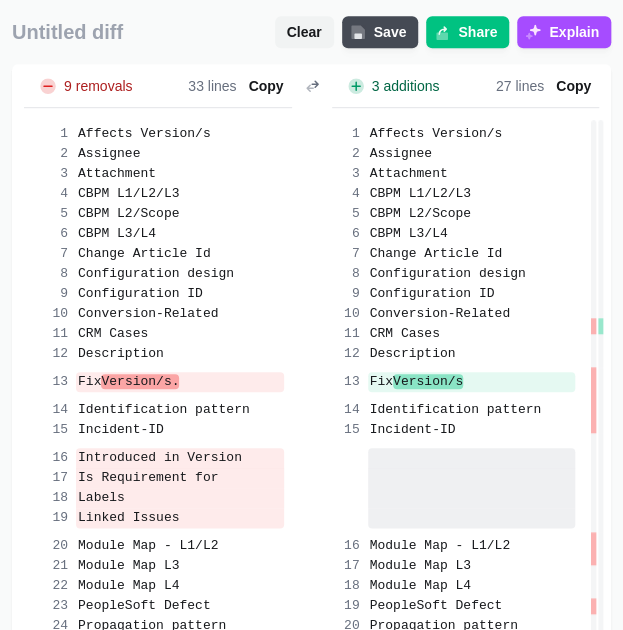 scroll, scrollTop: 216, scrollLeft: 0, axis: vertical 